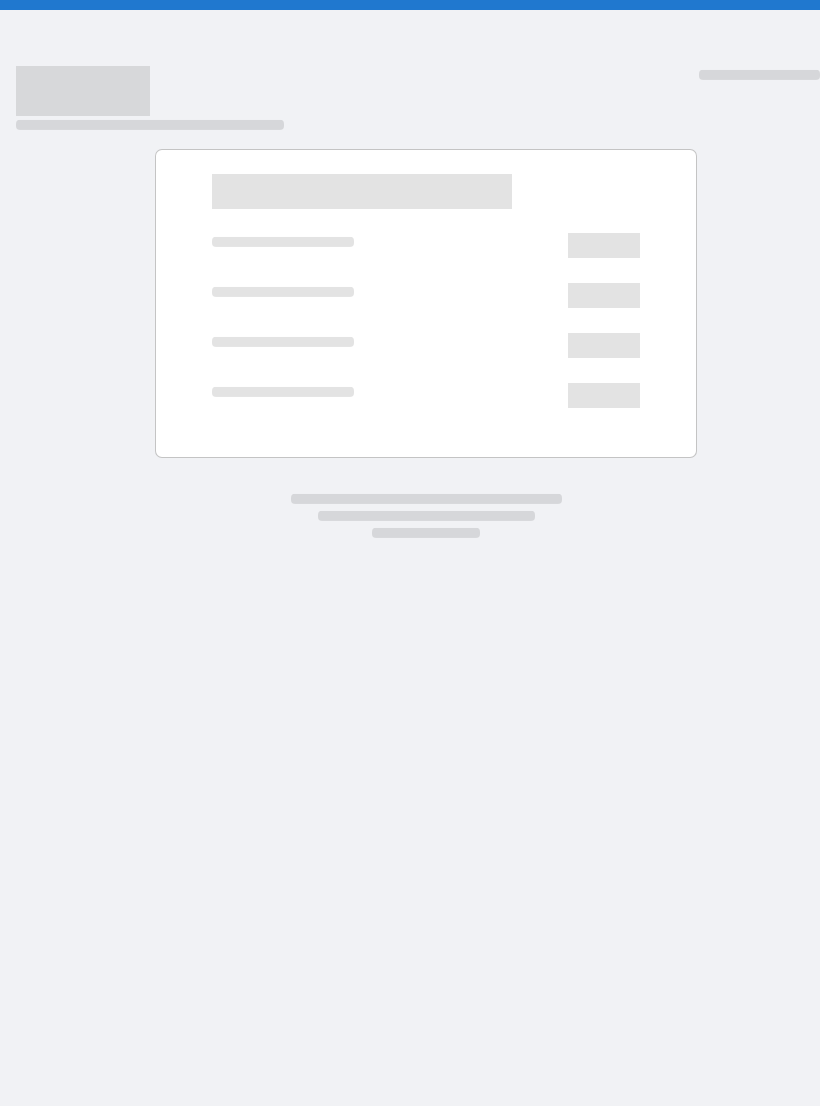 scroll, scrollTop: 0, scrollLeft: 0, axis: both 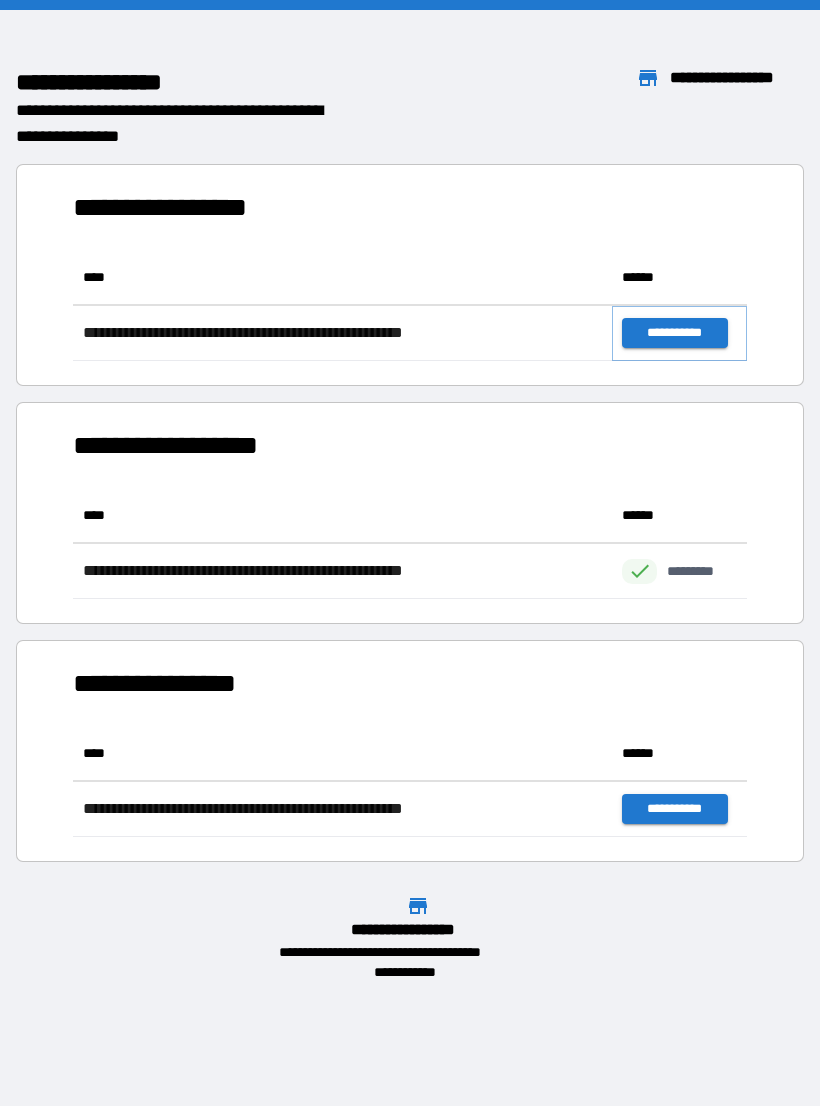 click on "**********" at bounding box center [674, 333] 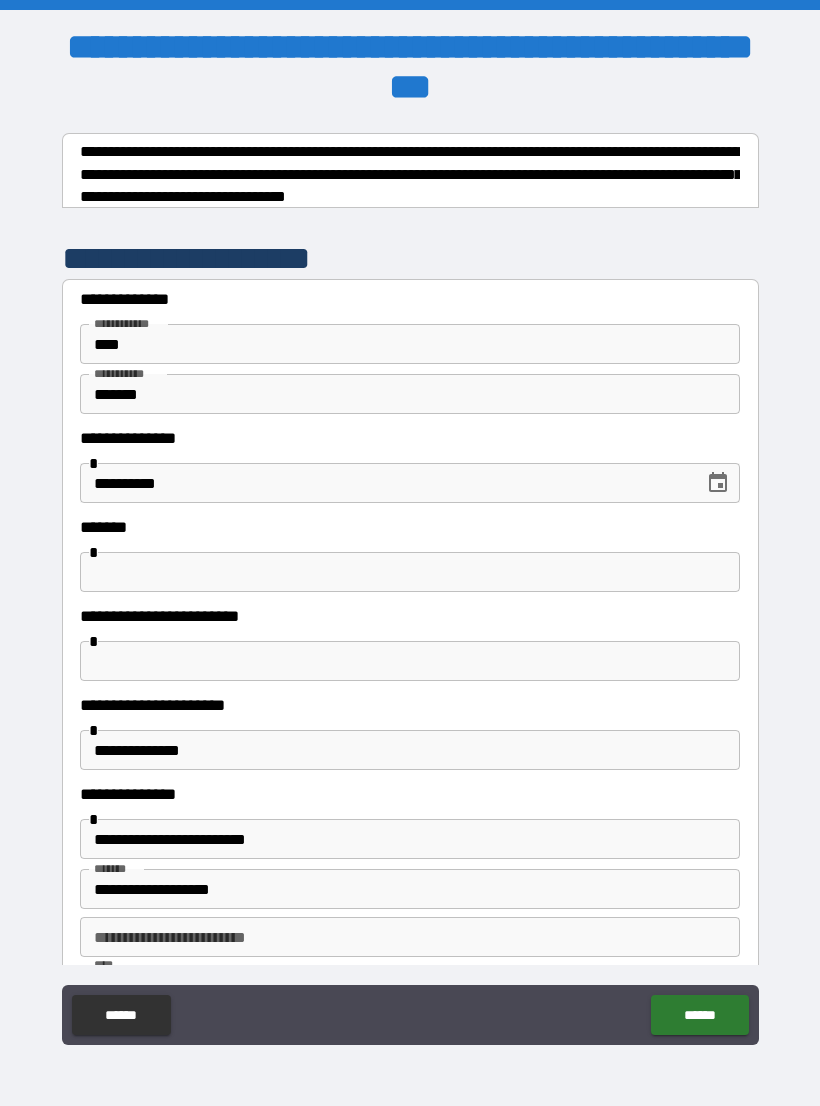 click at bounding box center (410, 661) 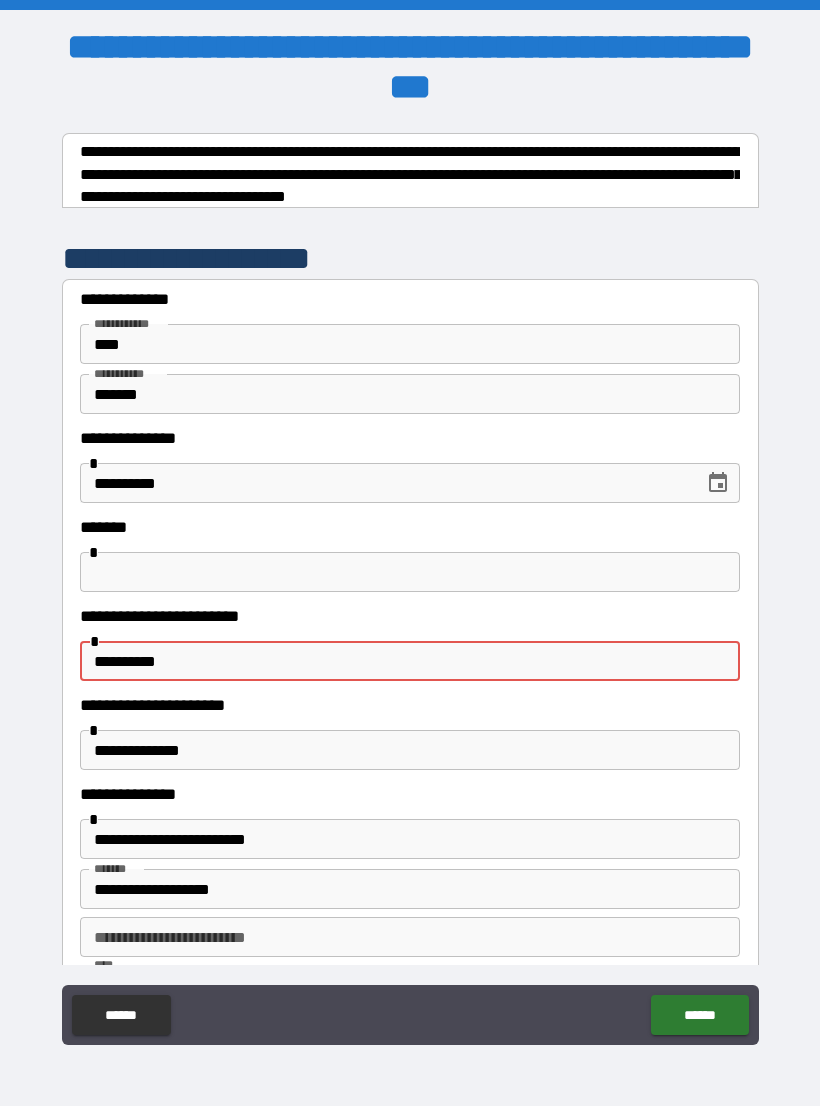 type on "**********" 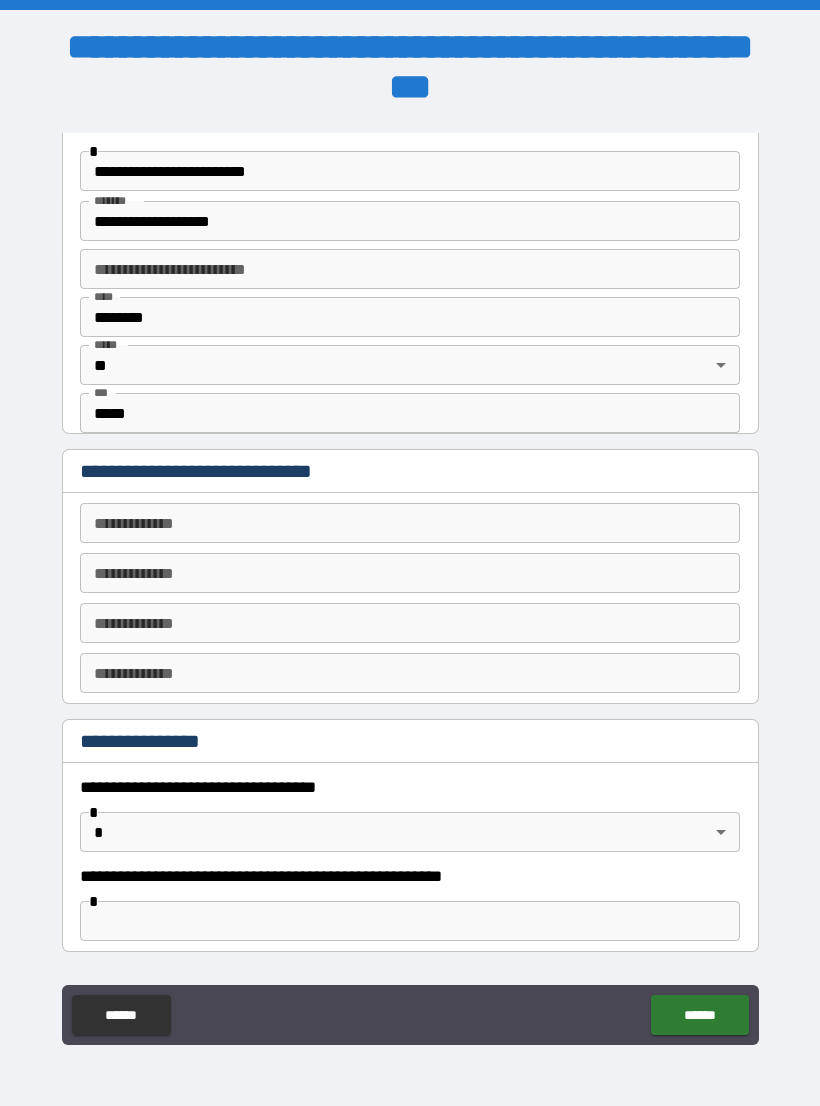scroll, scrollTop: 725, scrollLeft: 0, axis: vertical 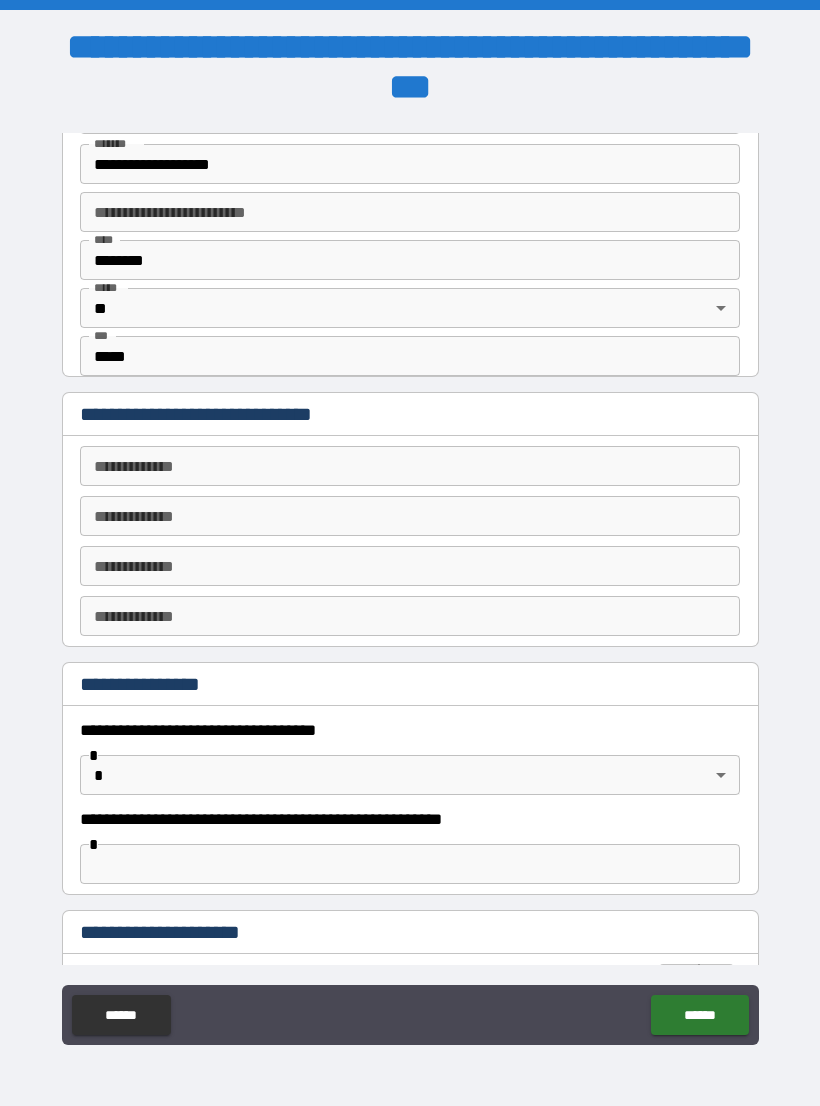 type on "*" 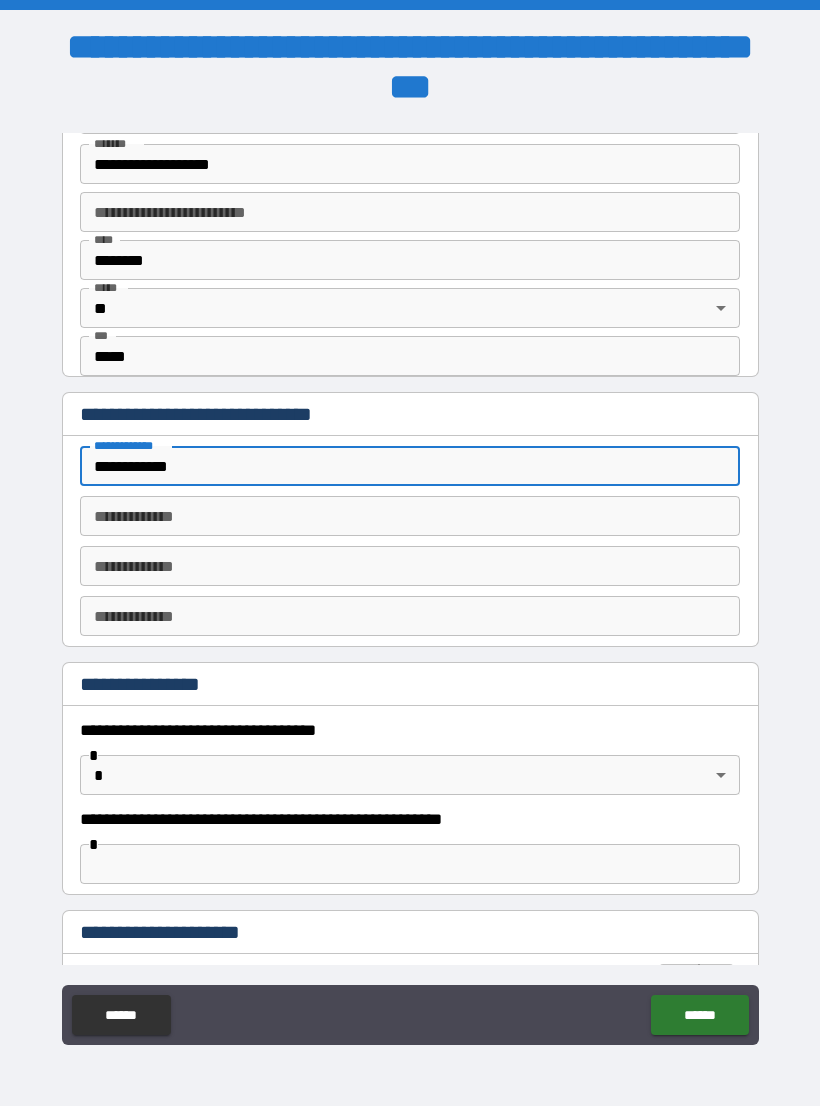 type on "**********" 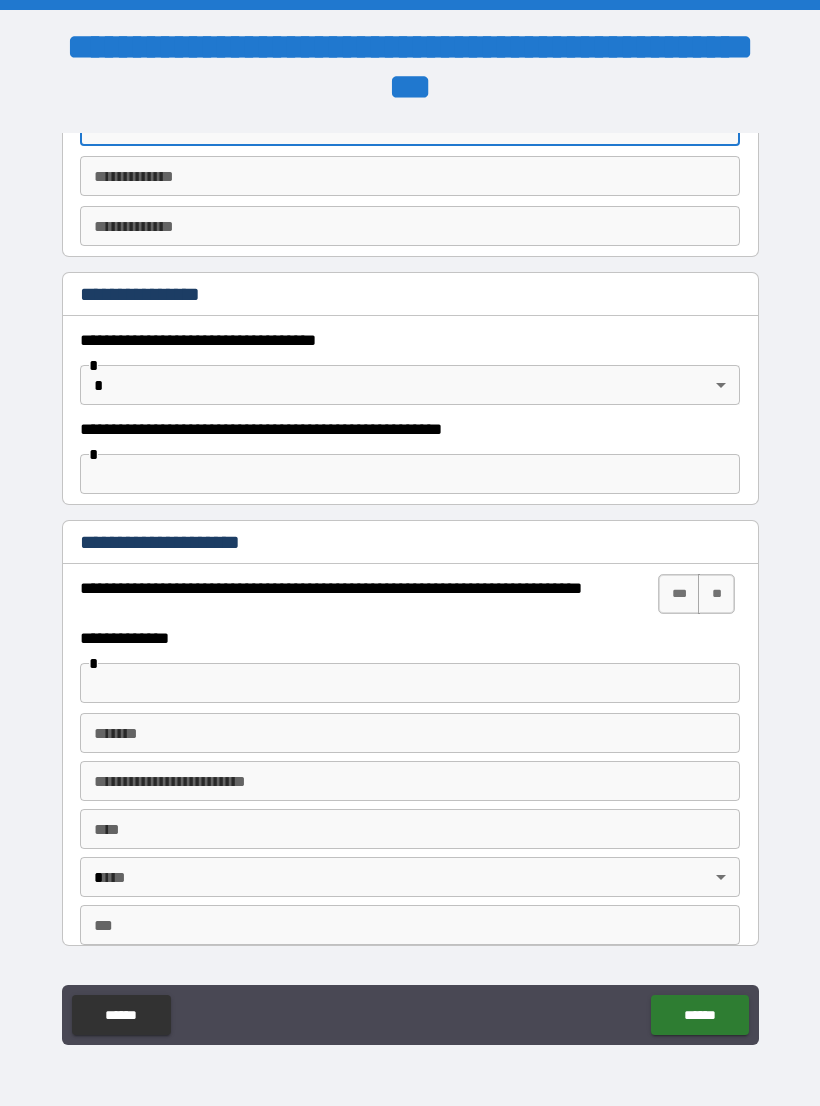scroll, scrollTop: 1119, scrollLeft: 0, axis: vertical 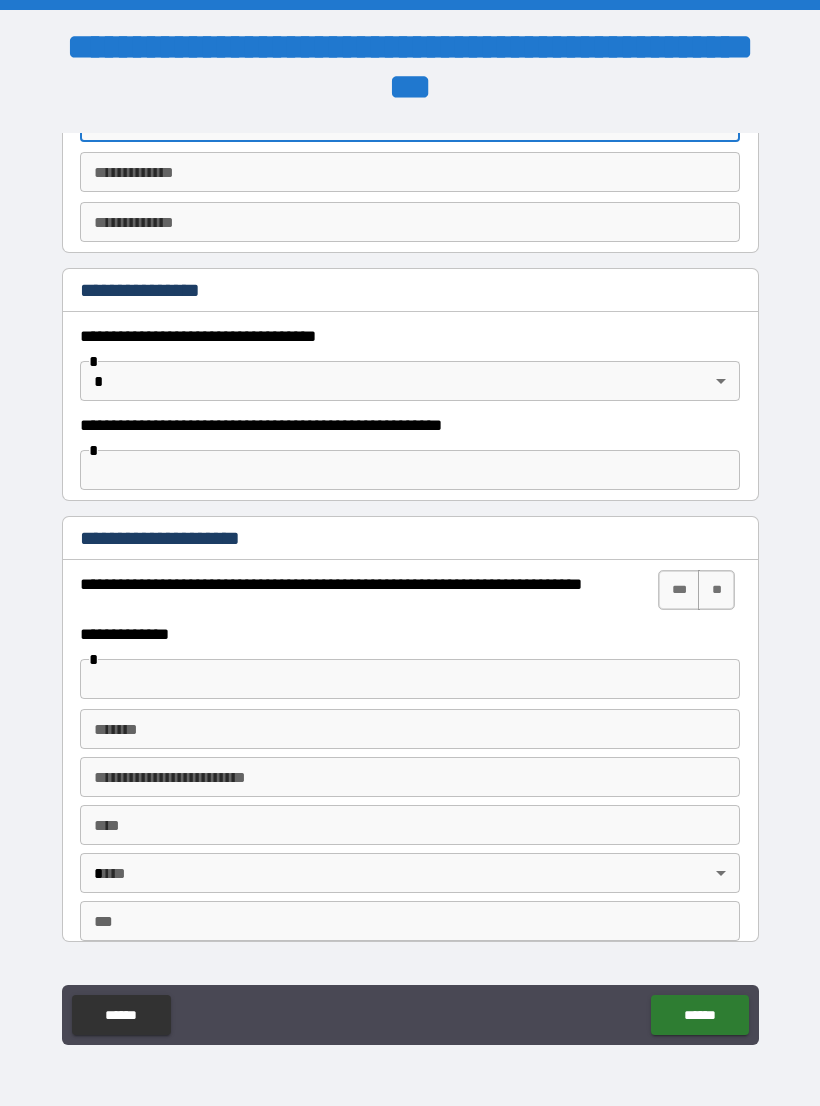 type on "**********" 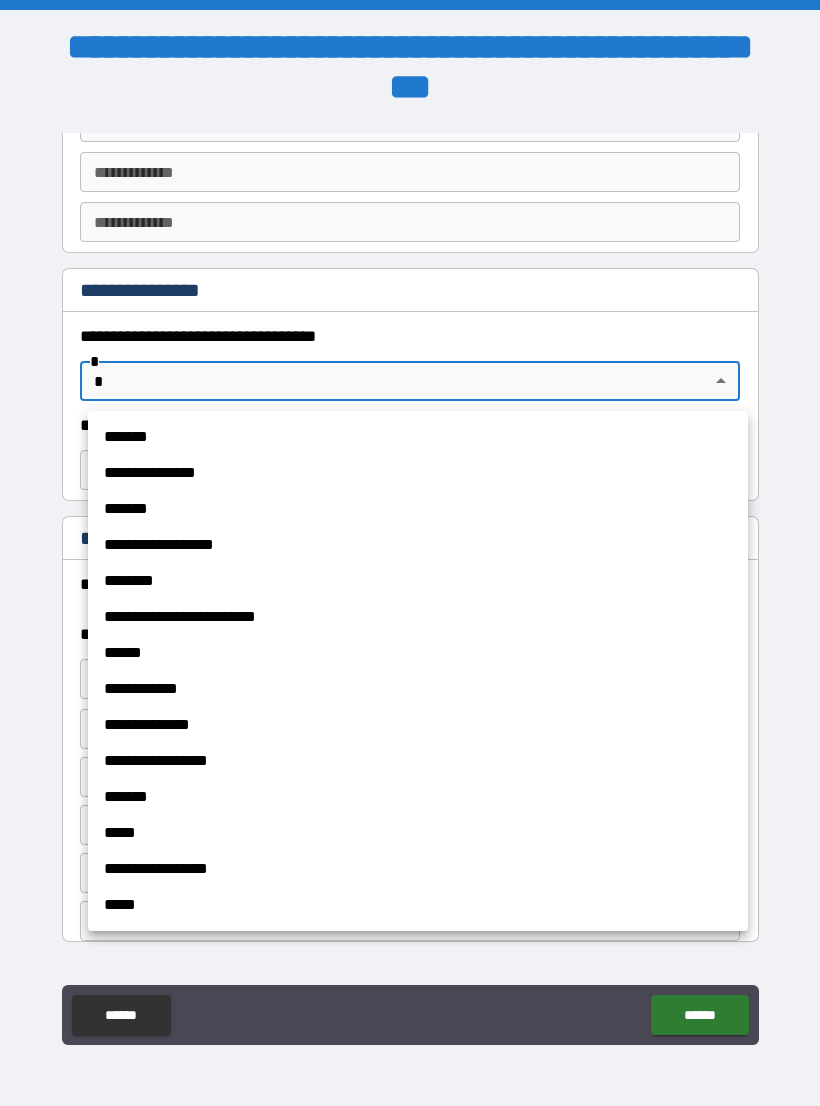 click on "*******" at bounding box center [418, 437] 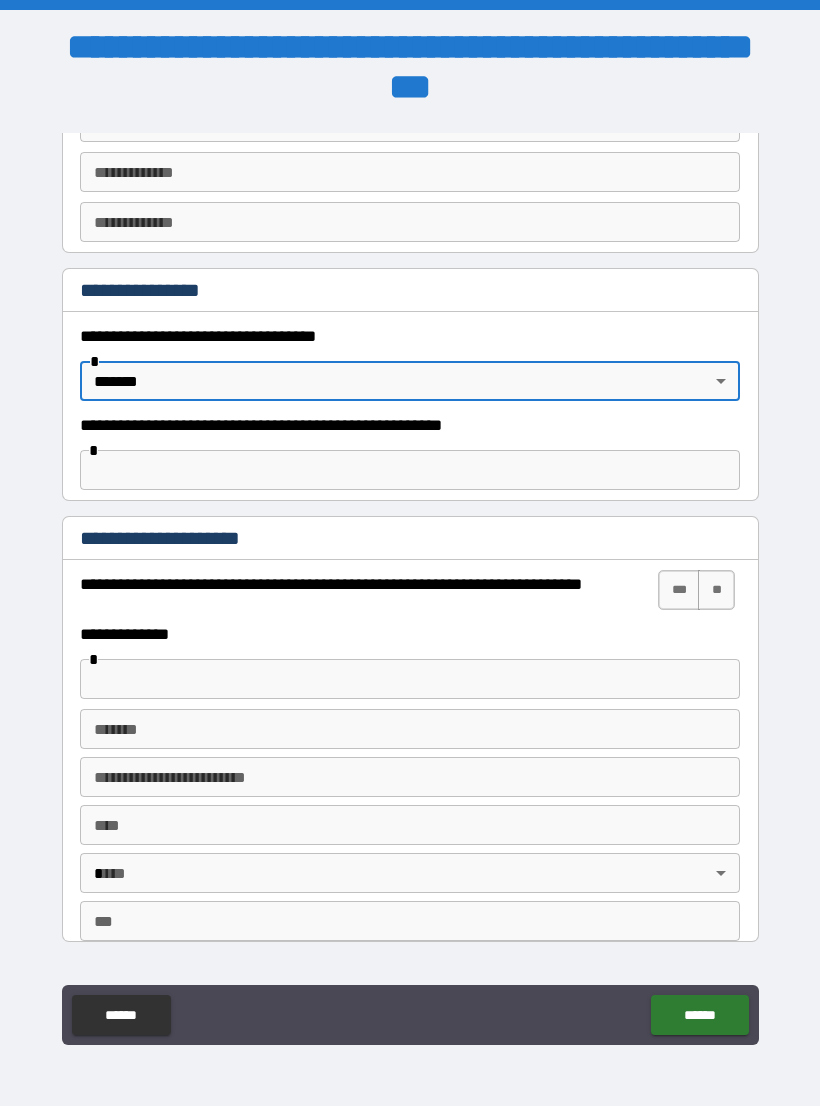 click at bounding box center (410, 470) 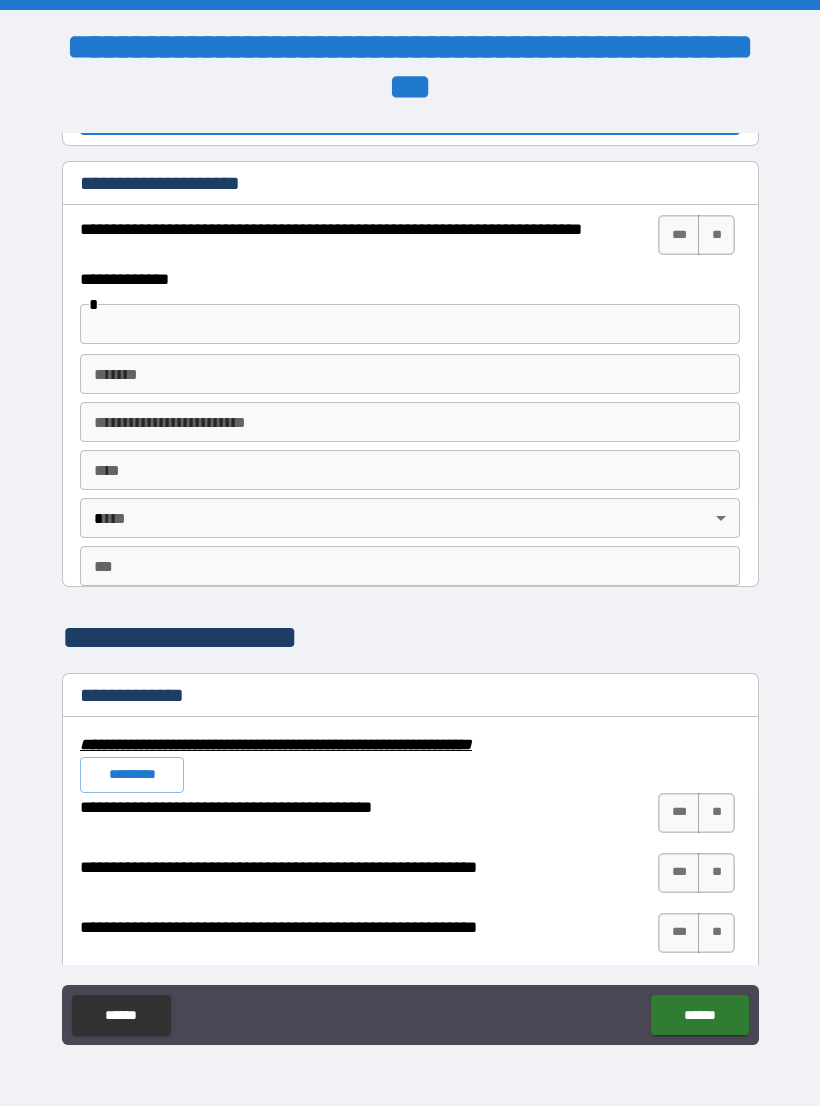scroll, scrollTop: 1469, scrollLeft: 0, axis: vertical 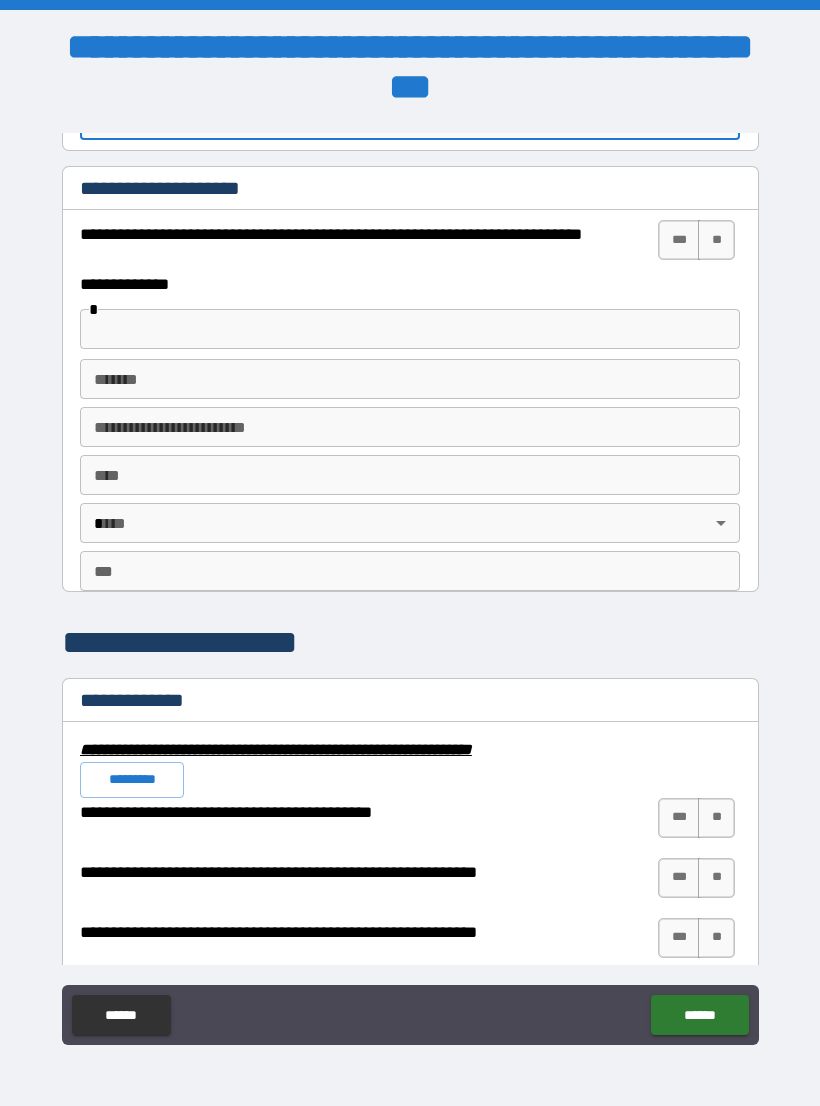 type on "**********" 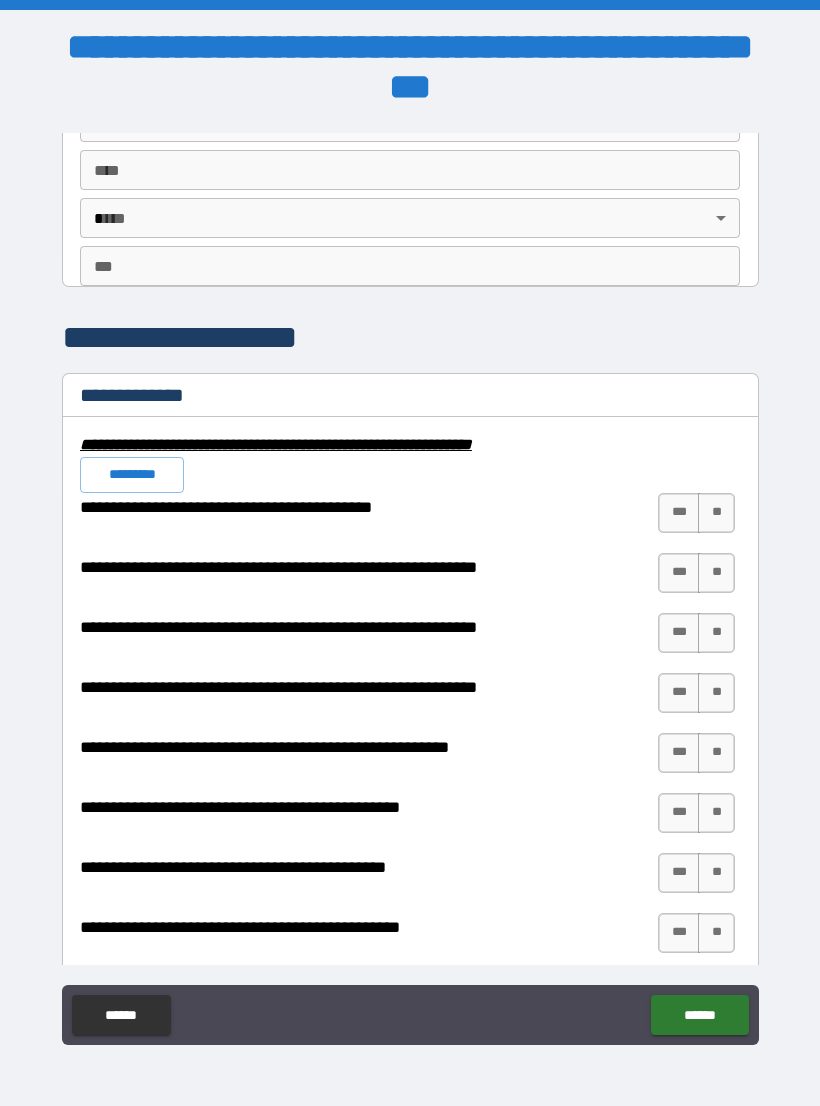 scroll, scrollTop: 1805, scrollLeft: 0, axis: vertical 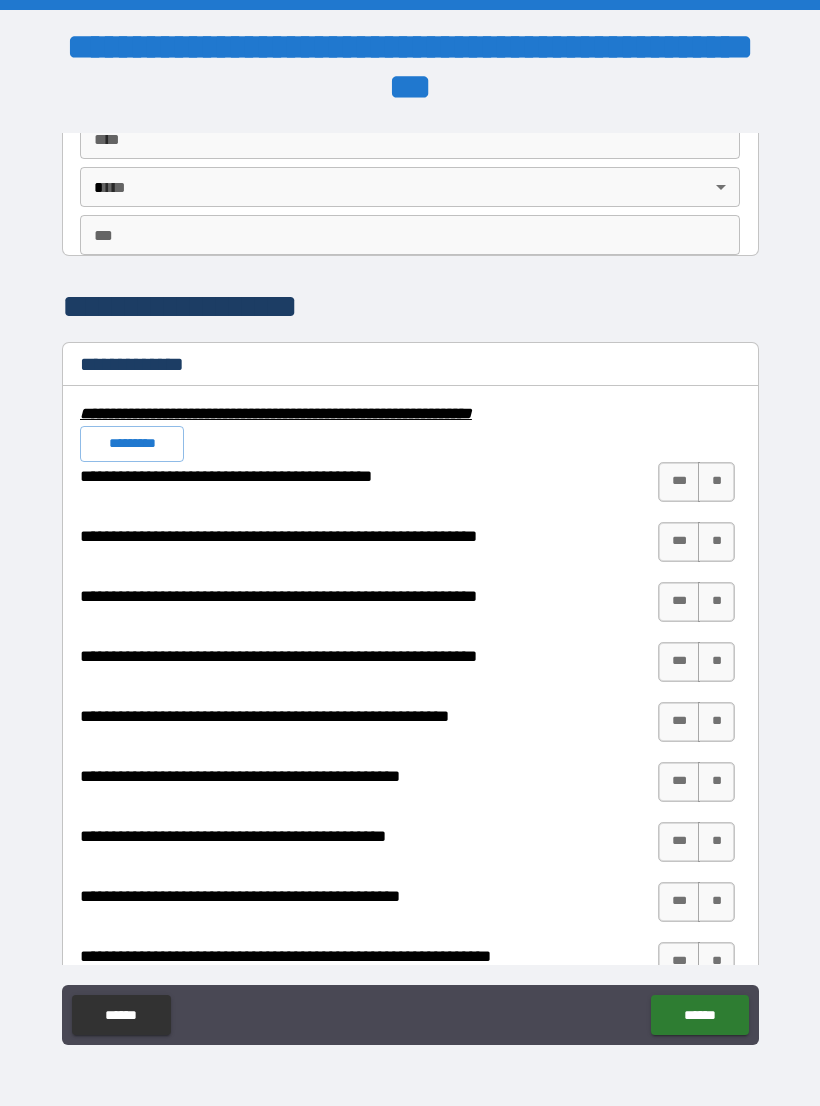 click on "*********" at bounding box center (132, 444) 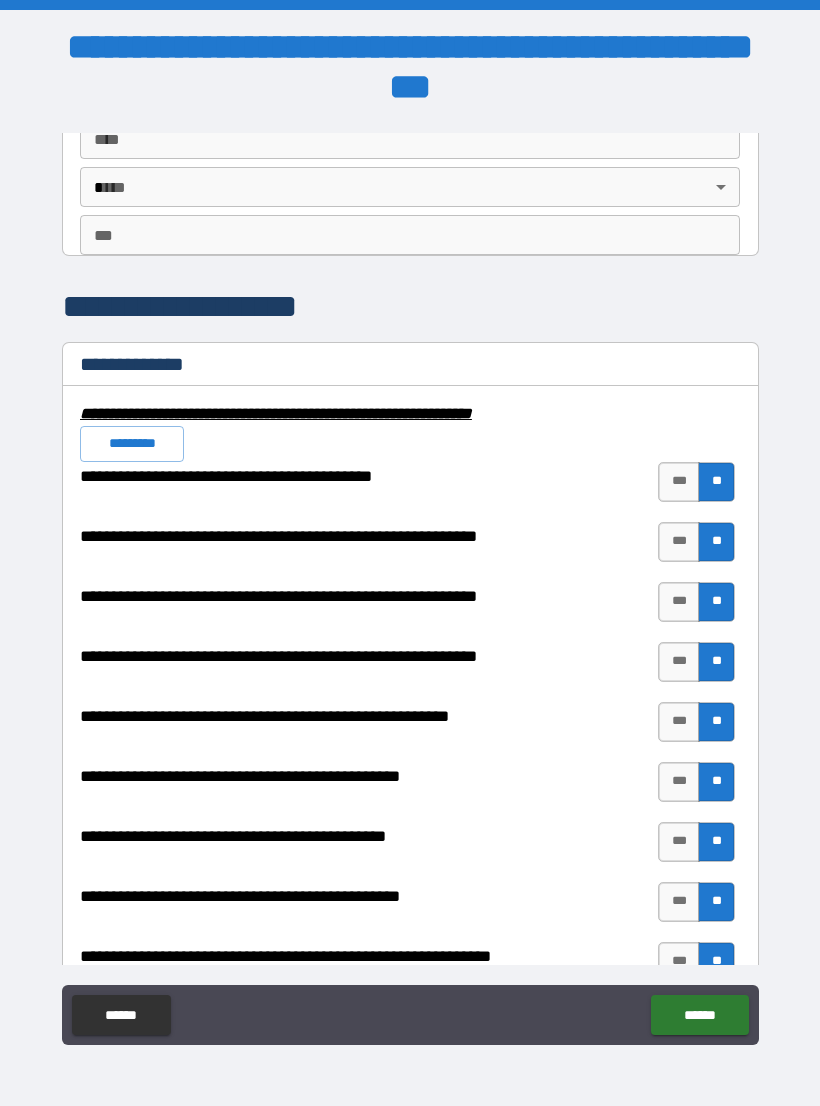 click on "**********" at bounding box center (407, 842) 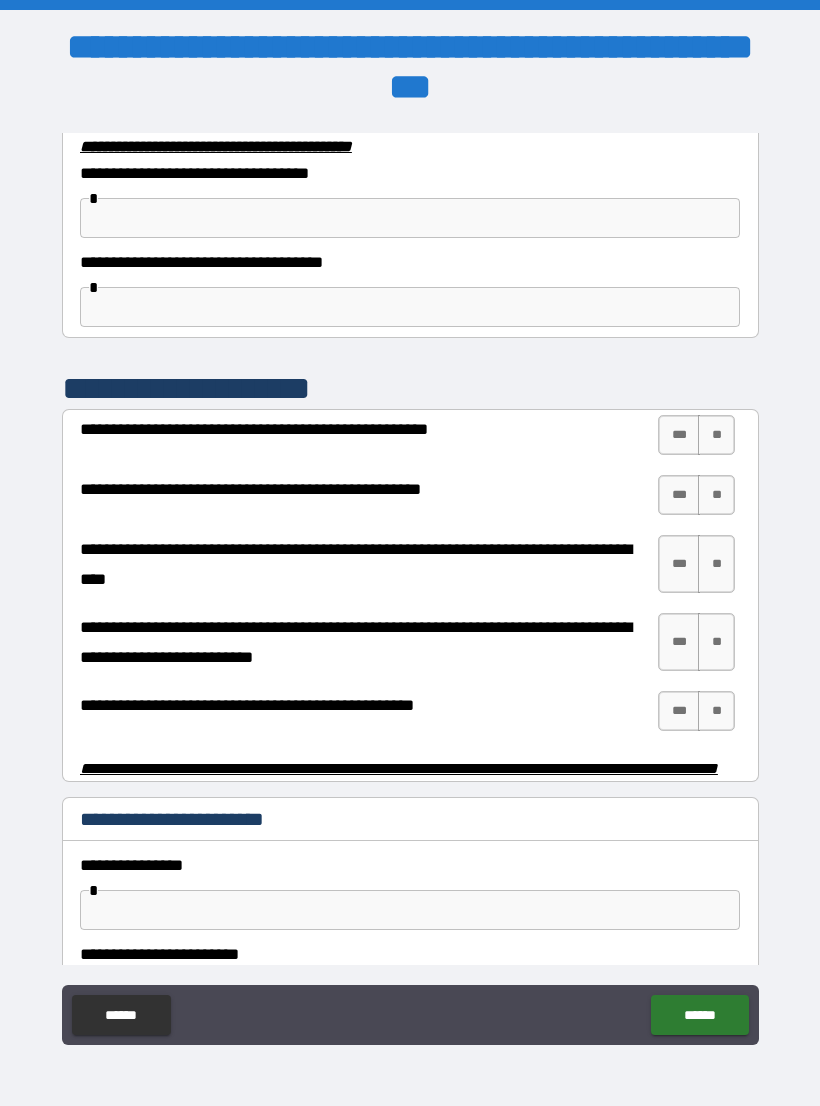 scroll, scrollTop: 3609, scrollLeft: 0, axis: vertical 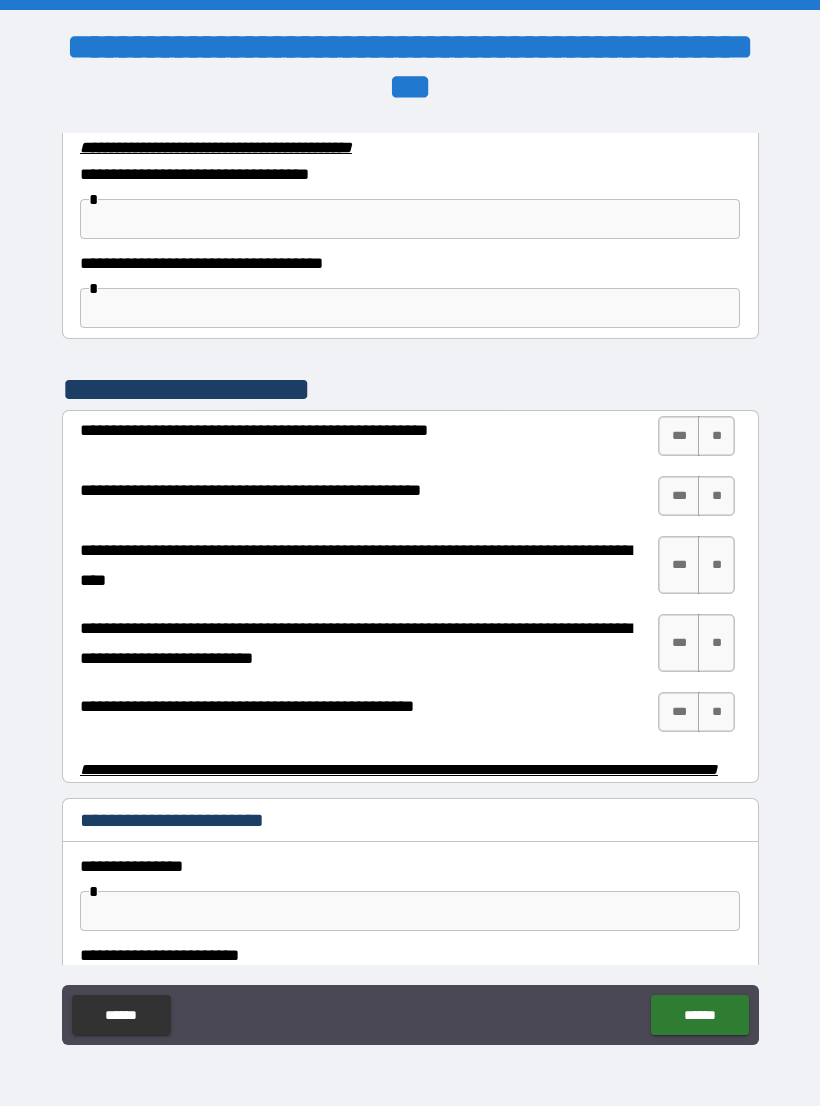 click on "**" at bounding box center (716, 436) 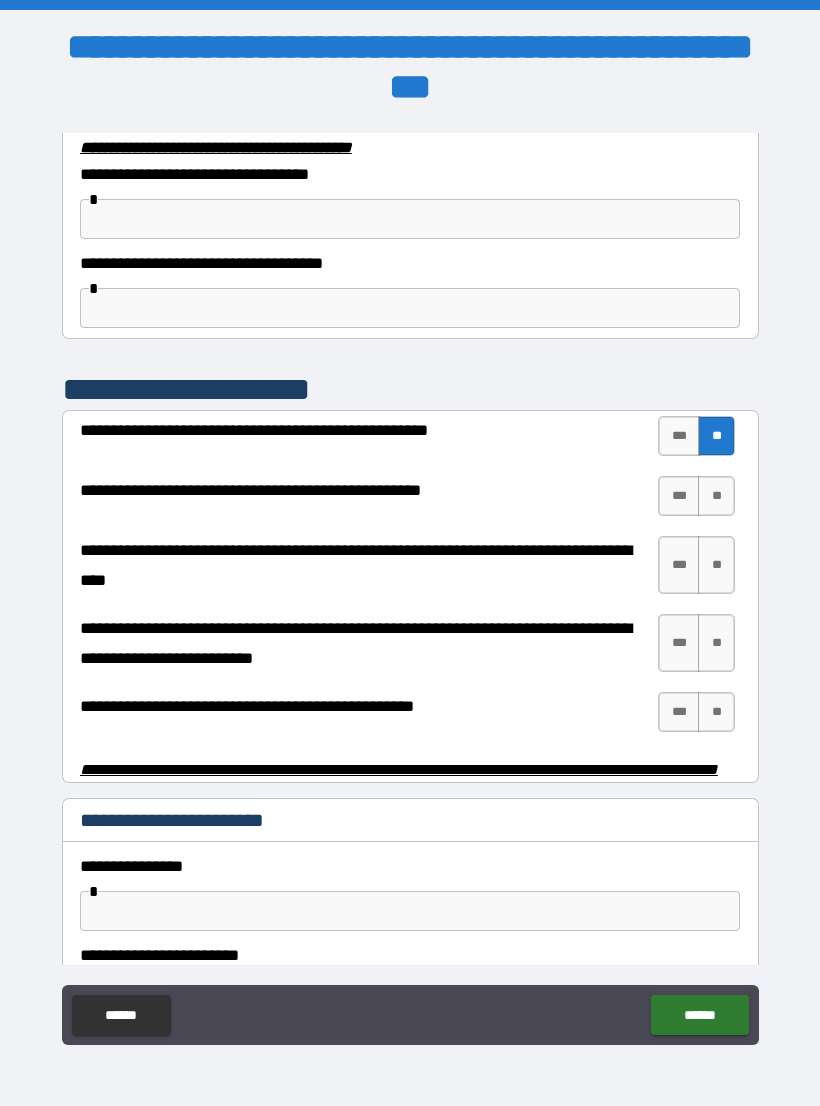 click on "**" at bounding box center (716, 496) 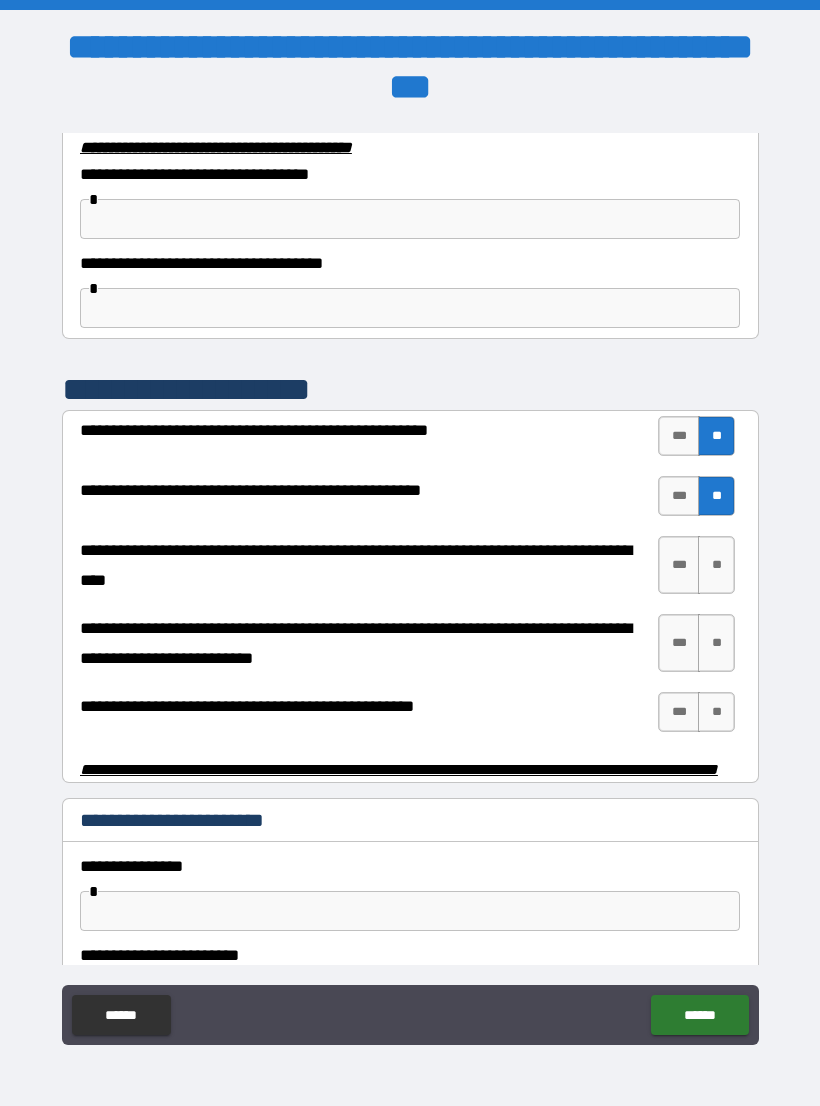 click on "**" at bounding box center [716, 565] 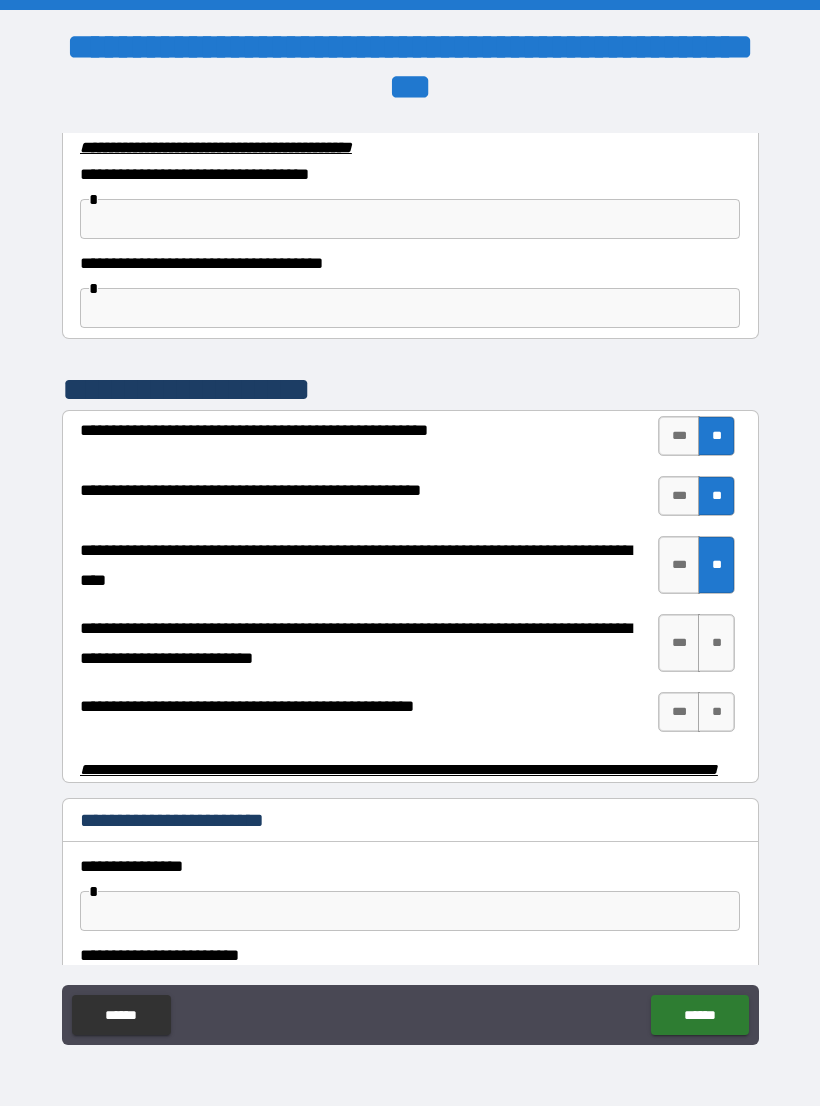 click on "***" at bounding box center [679, 496] 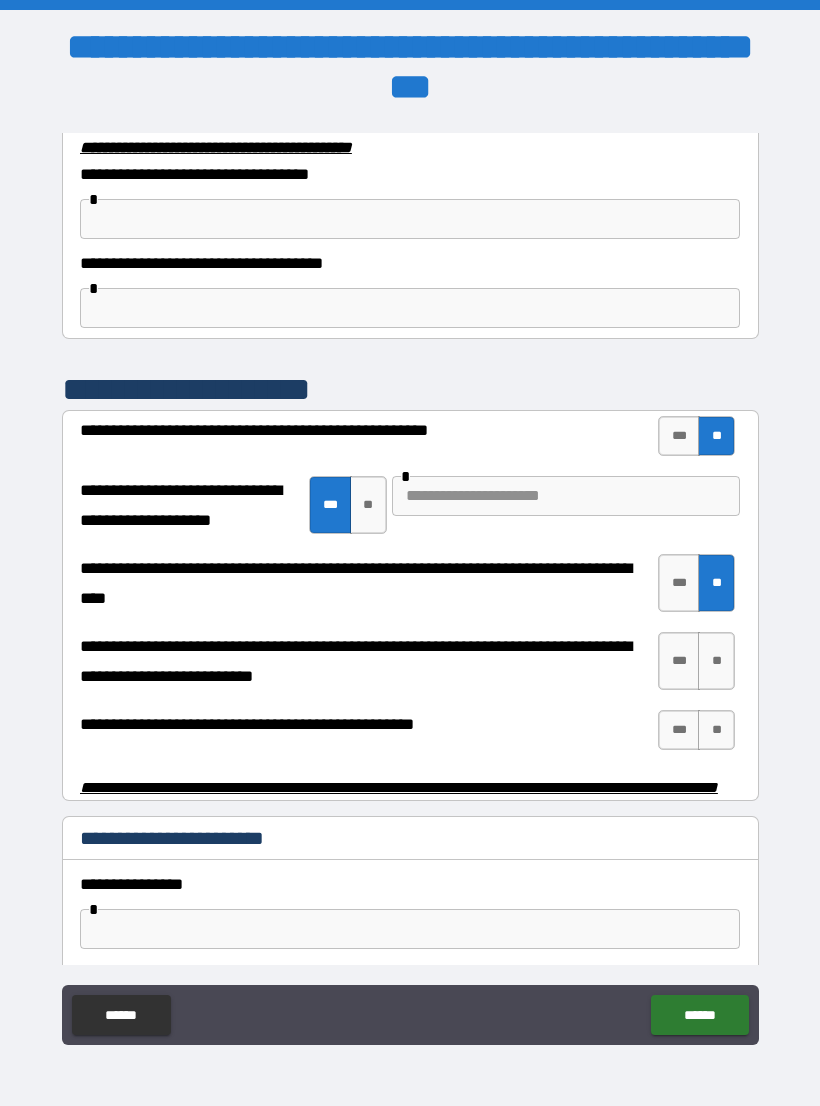 click on "**" at bounding box center [368, 505] 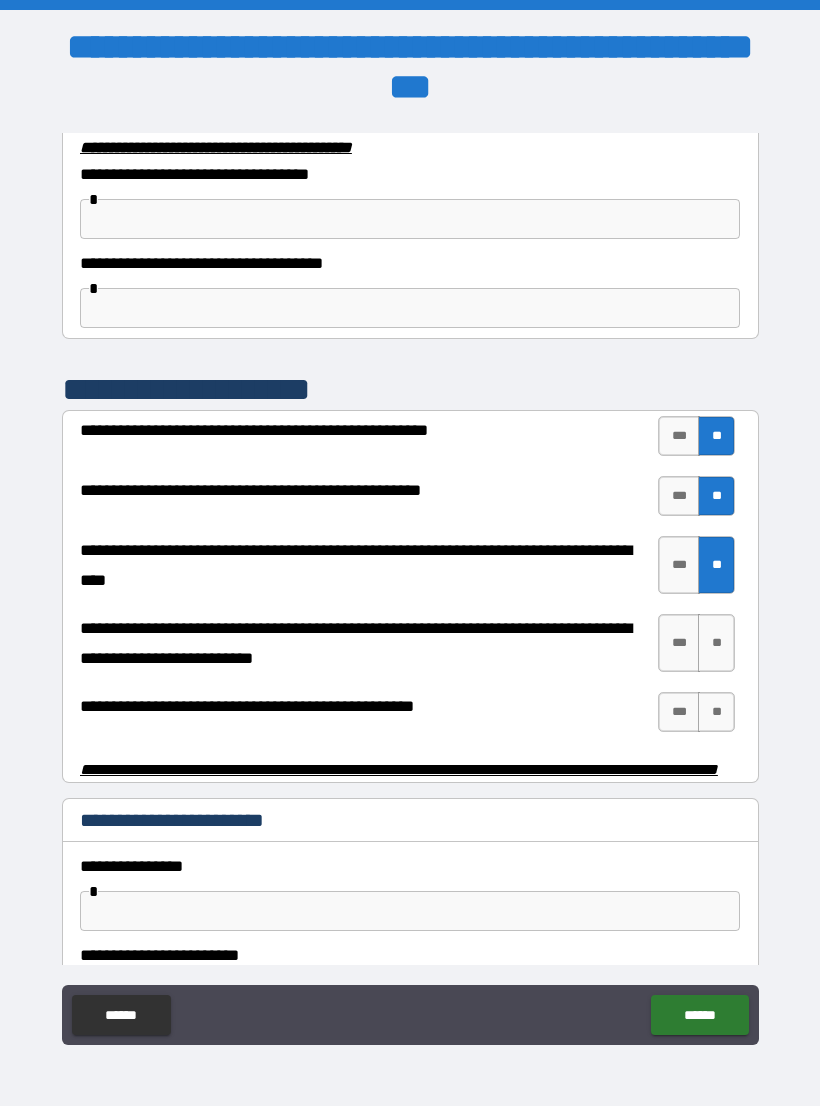 click on "**" at bounding box center (716, 643) 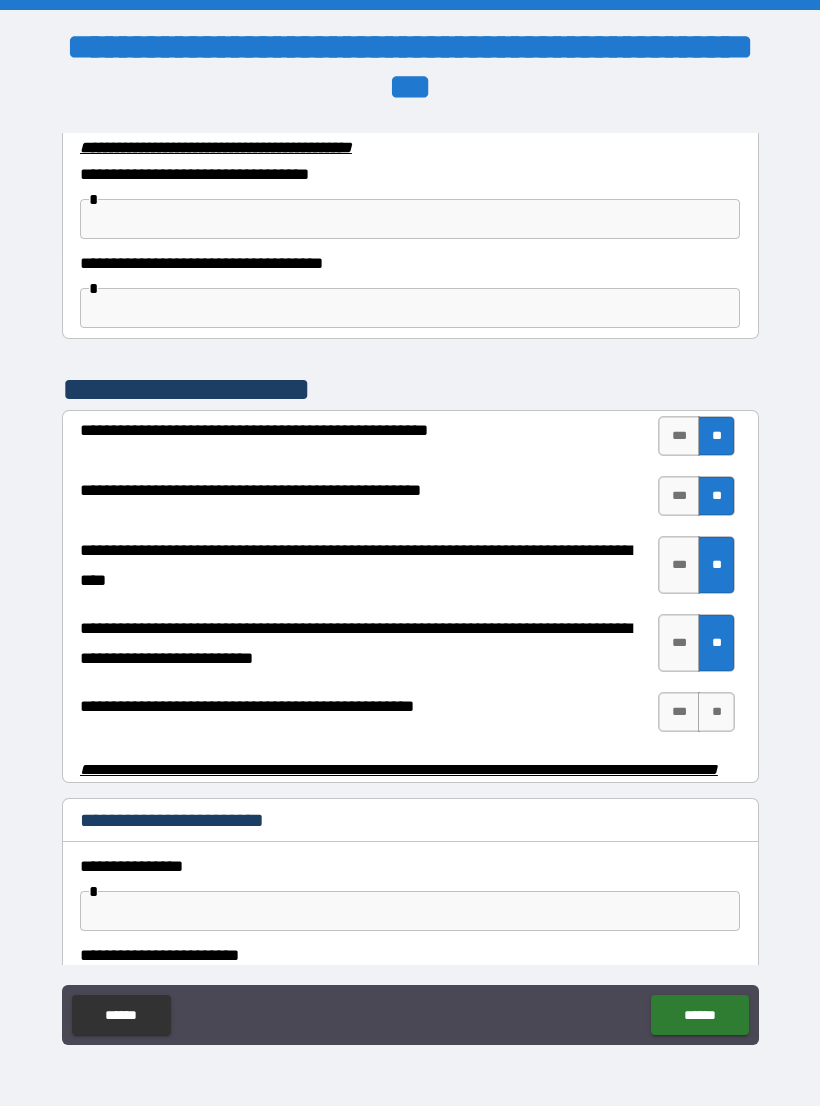 click on "**" at bounding box center (716, 712) 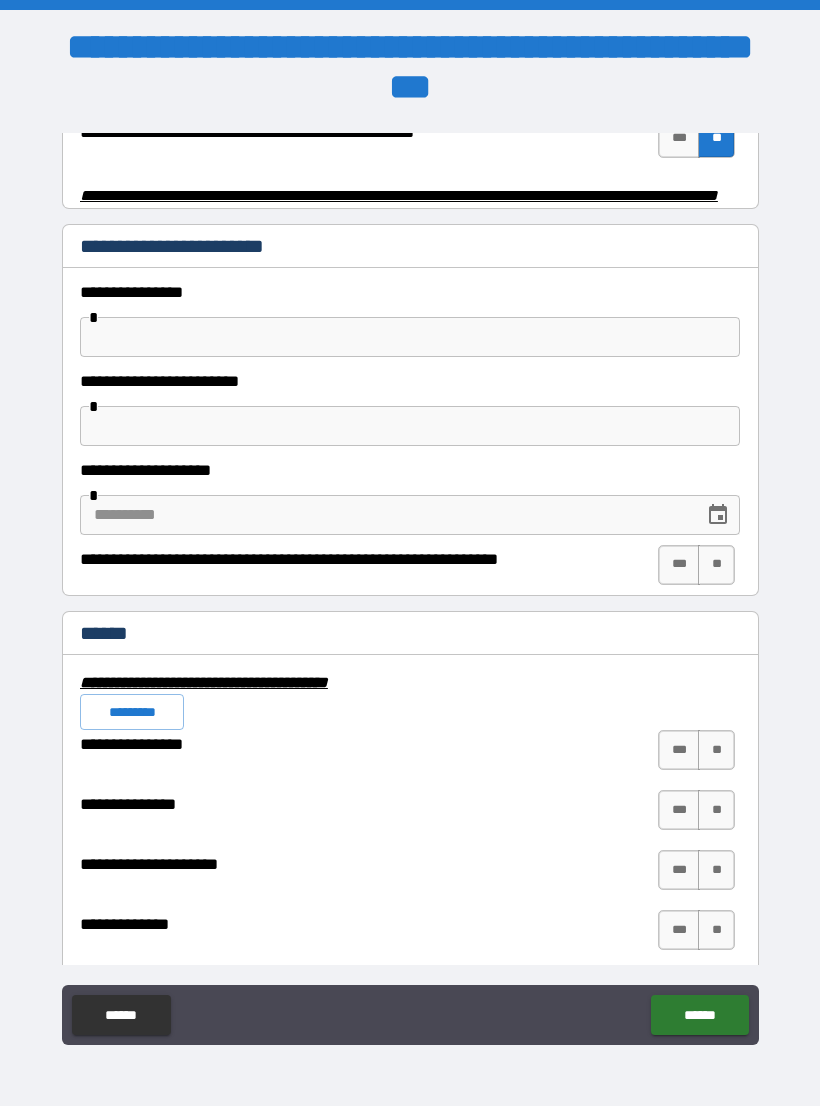 scroll, scrollTop: 4163, scrollLeft: 0, axis: vertical 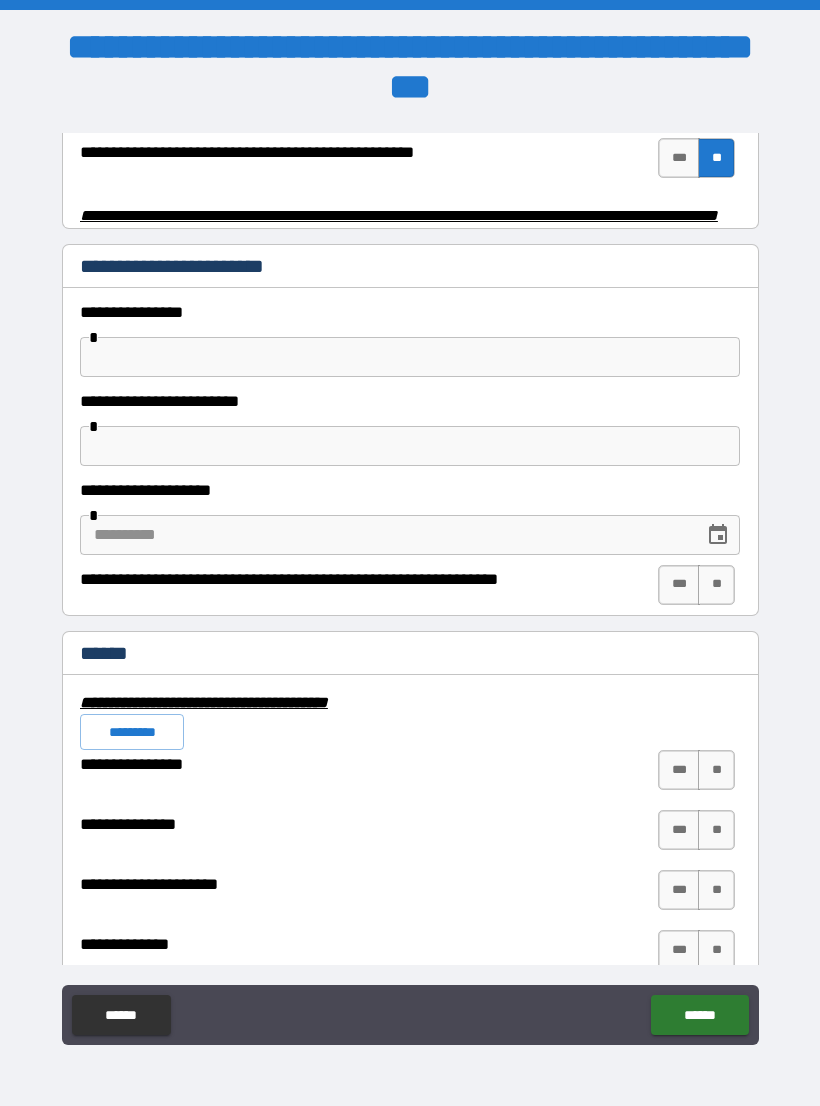 click at bounding box center (410, 357) 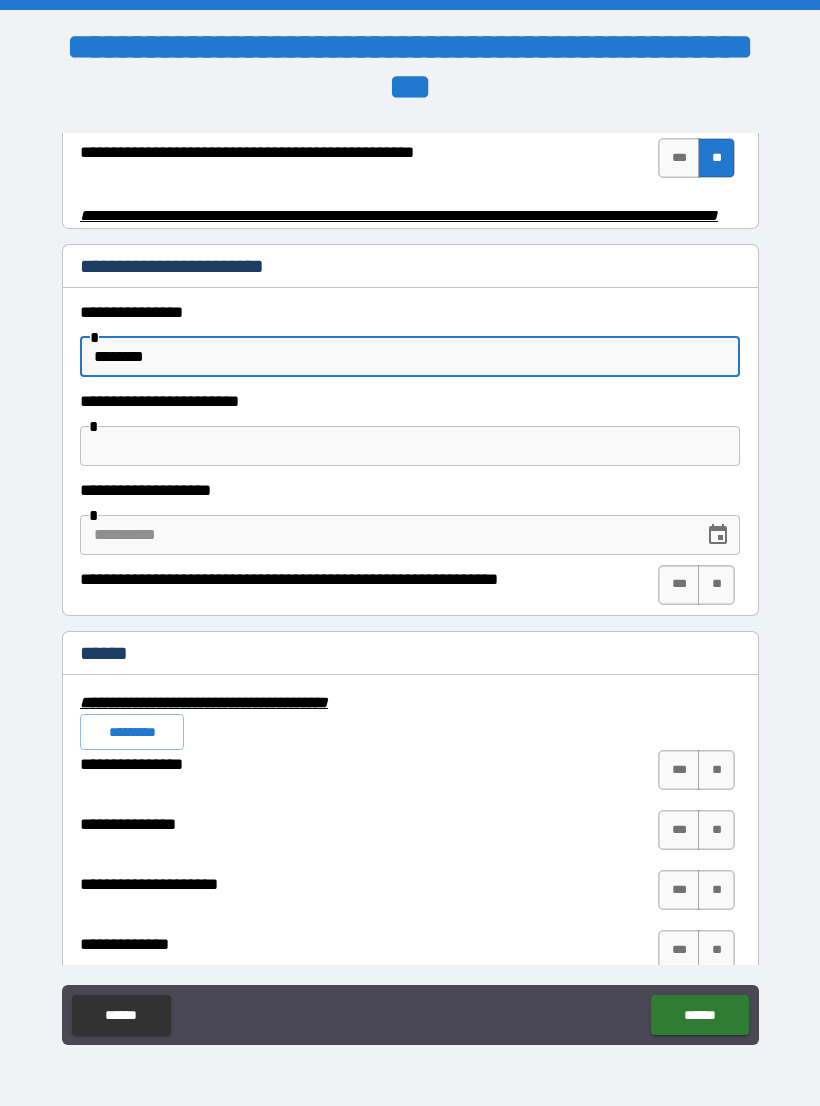 click on "*******" at bounding box center (410, 357) 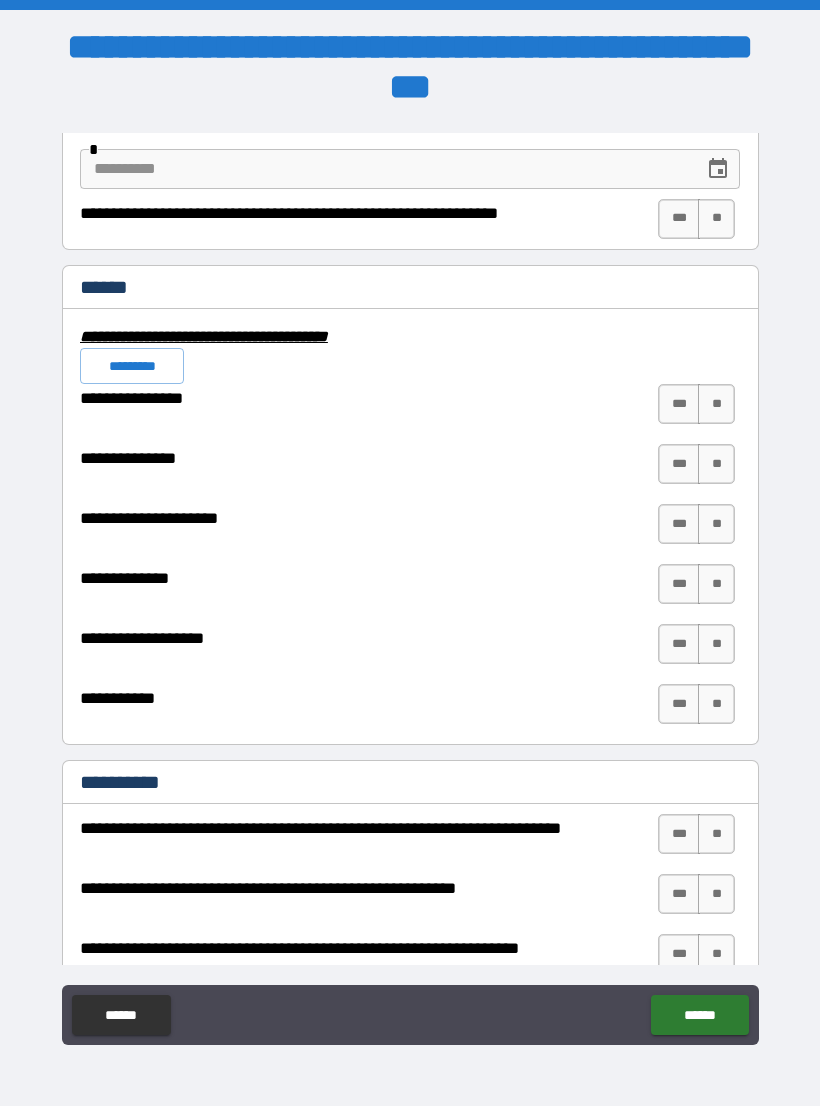 scroll, scrollTop: 4537, scrollLeft: 0, axis: vertical 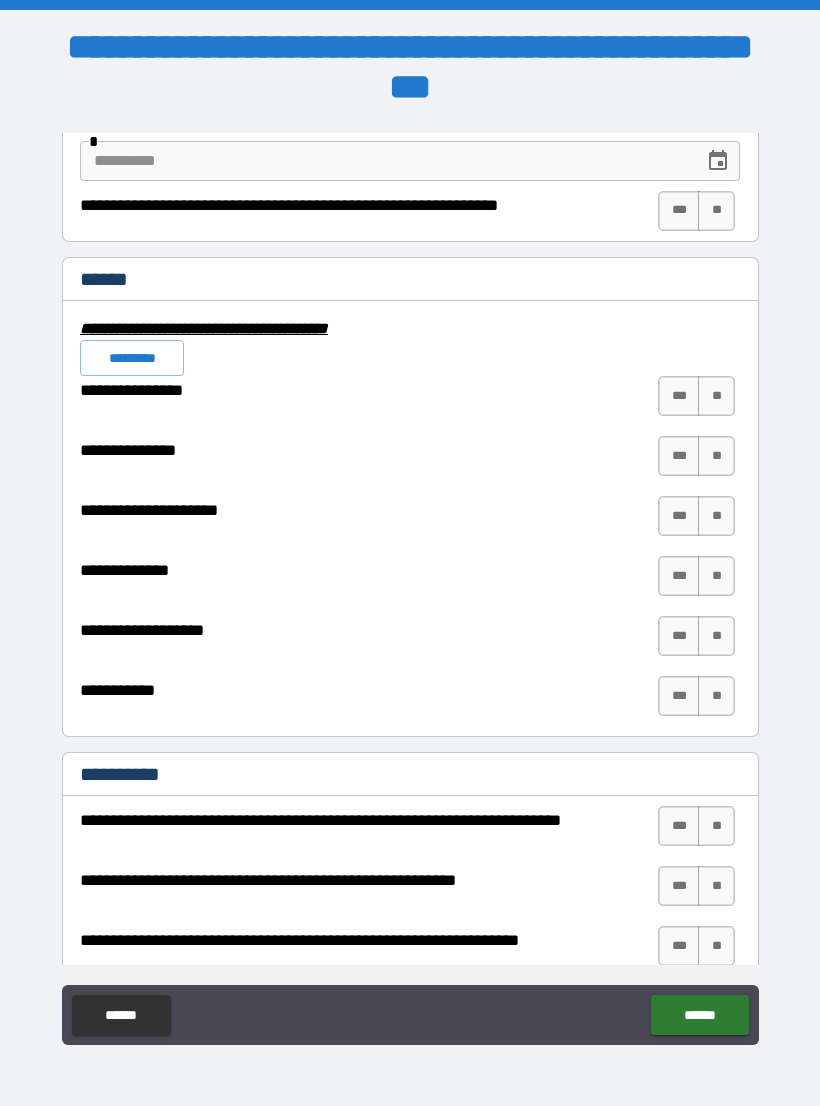 type on "**********" 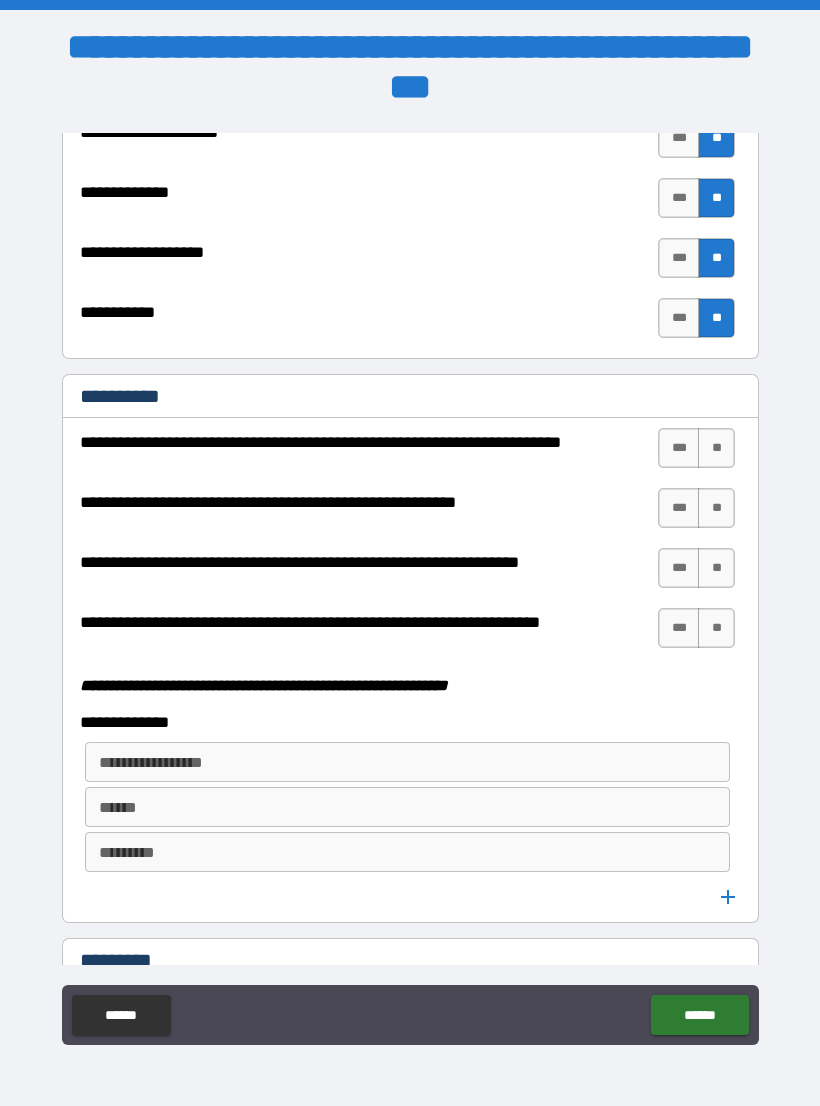 scroll, scrollTop: 4914, scrollLeft: 0, axis: vertical 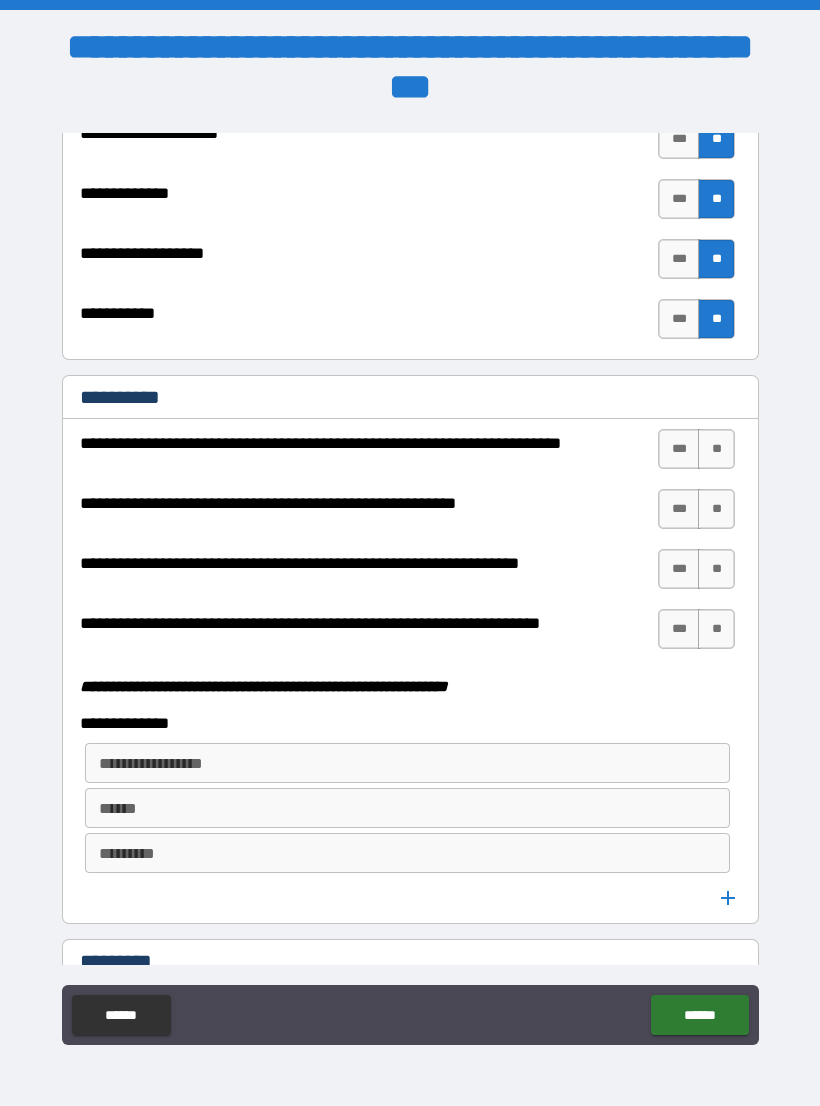 click on "**" at bounding box center [716, 449] 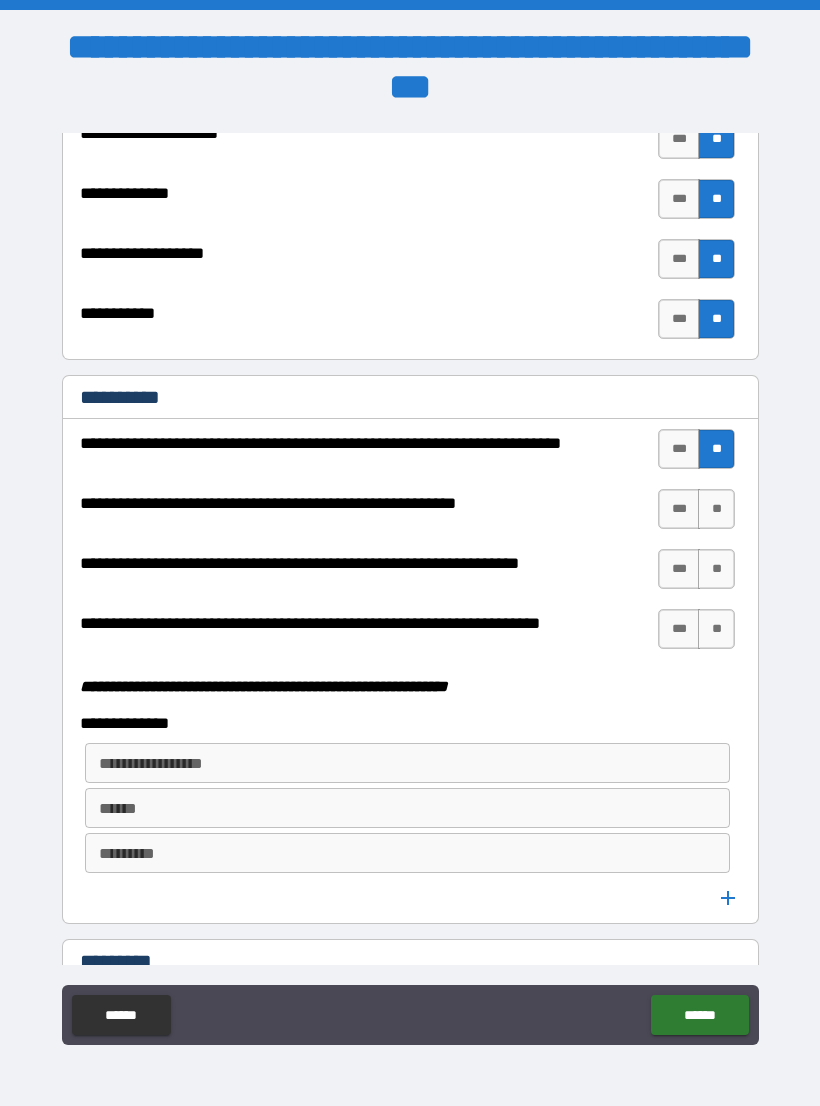 click on "**" at bounding box center (716, 509) 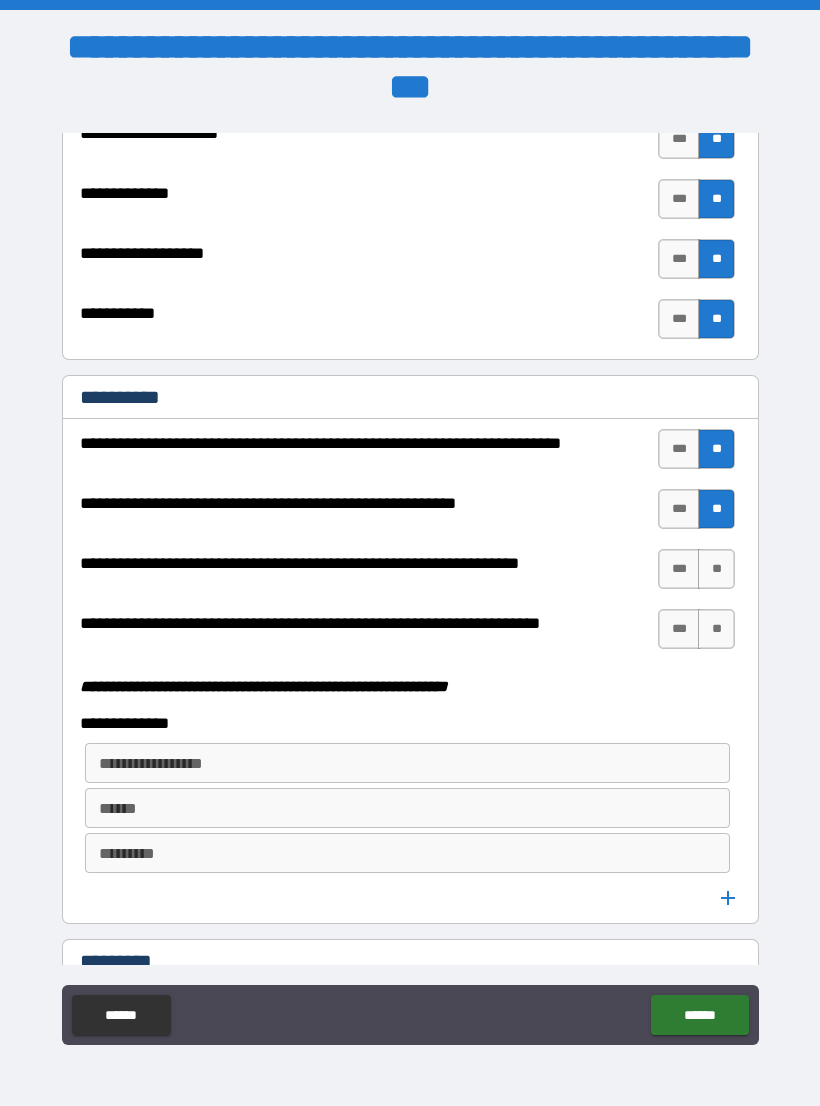 click on "**" at bounding box center (716, 569) 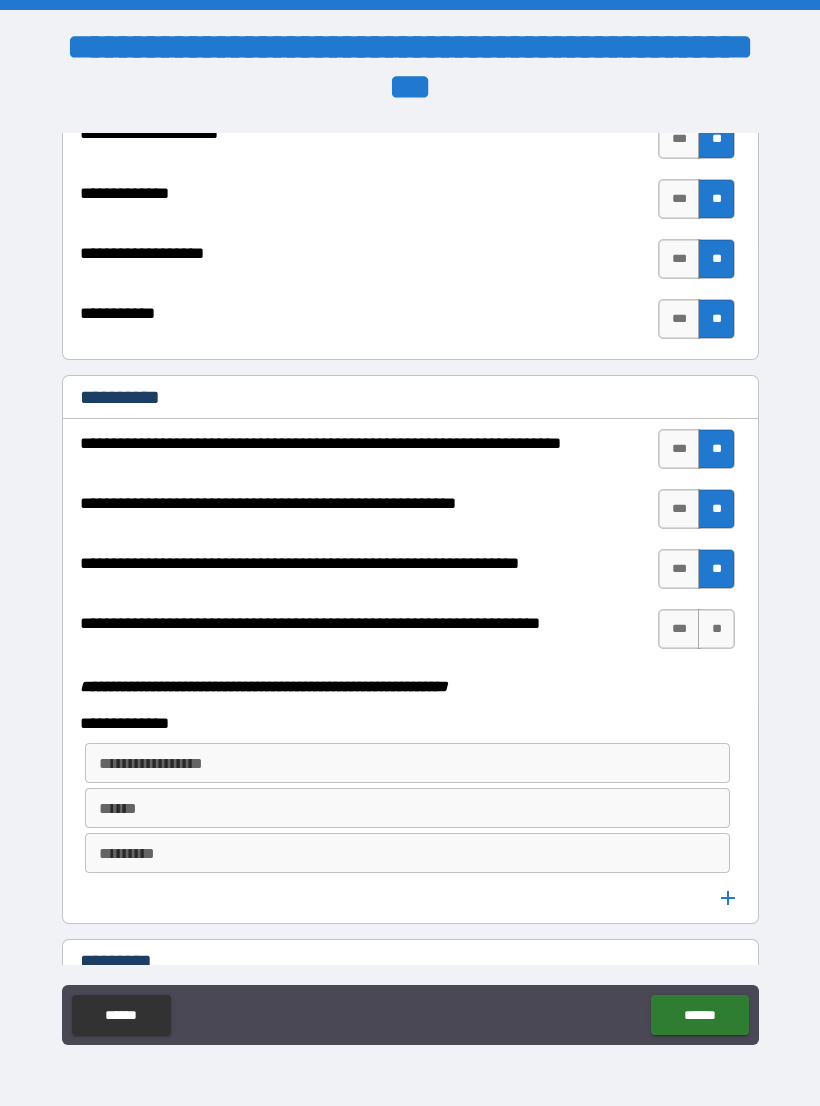 click on "**" at bounding box center (716, 629) 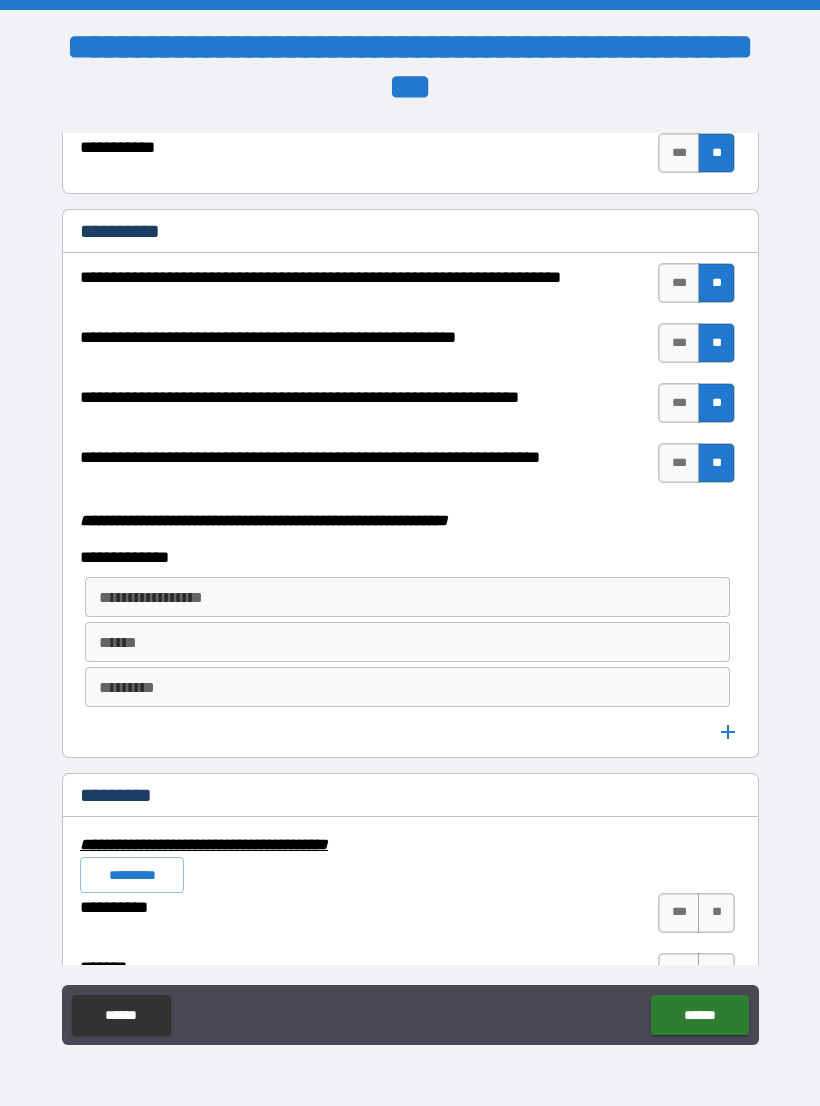 scroll, scrollTop: 5086, scrollLeft: 0, axis: vertical 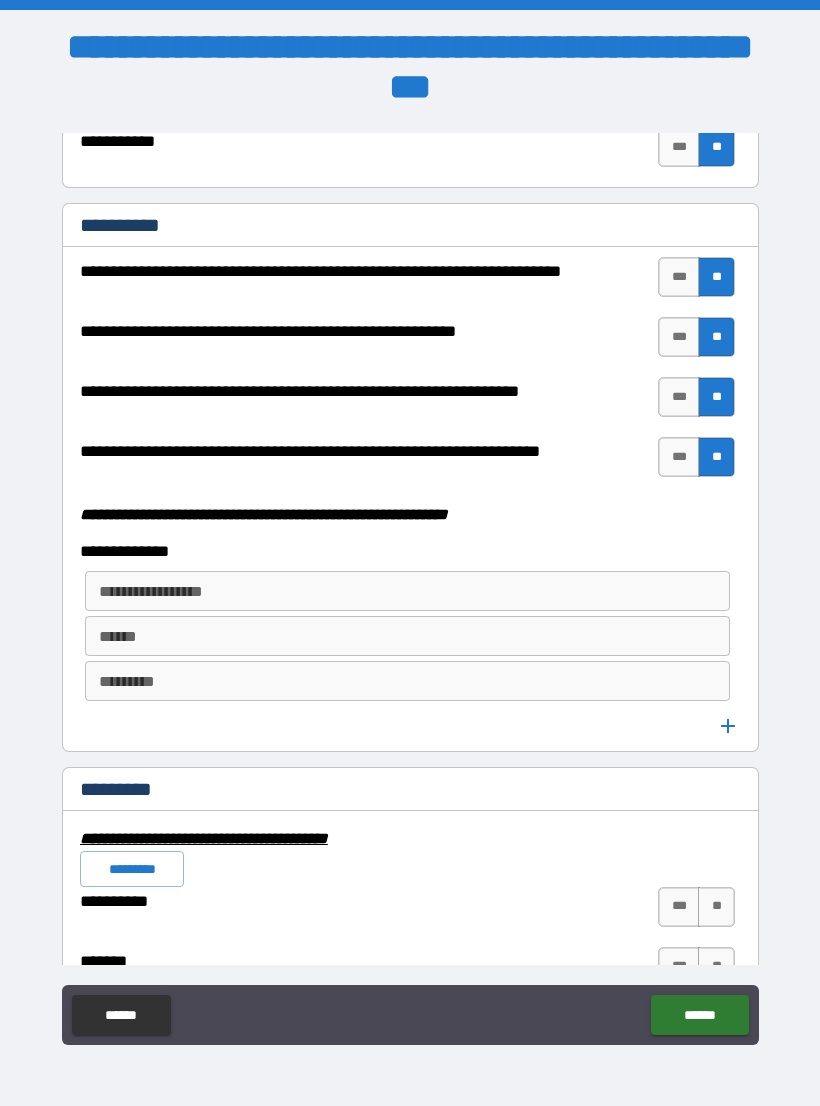 click on "**********" at bounding box center (406, 591) 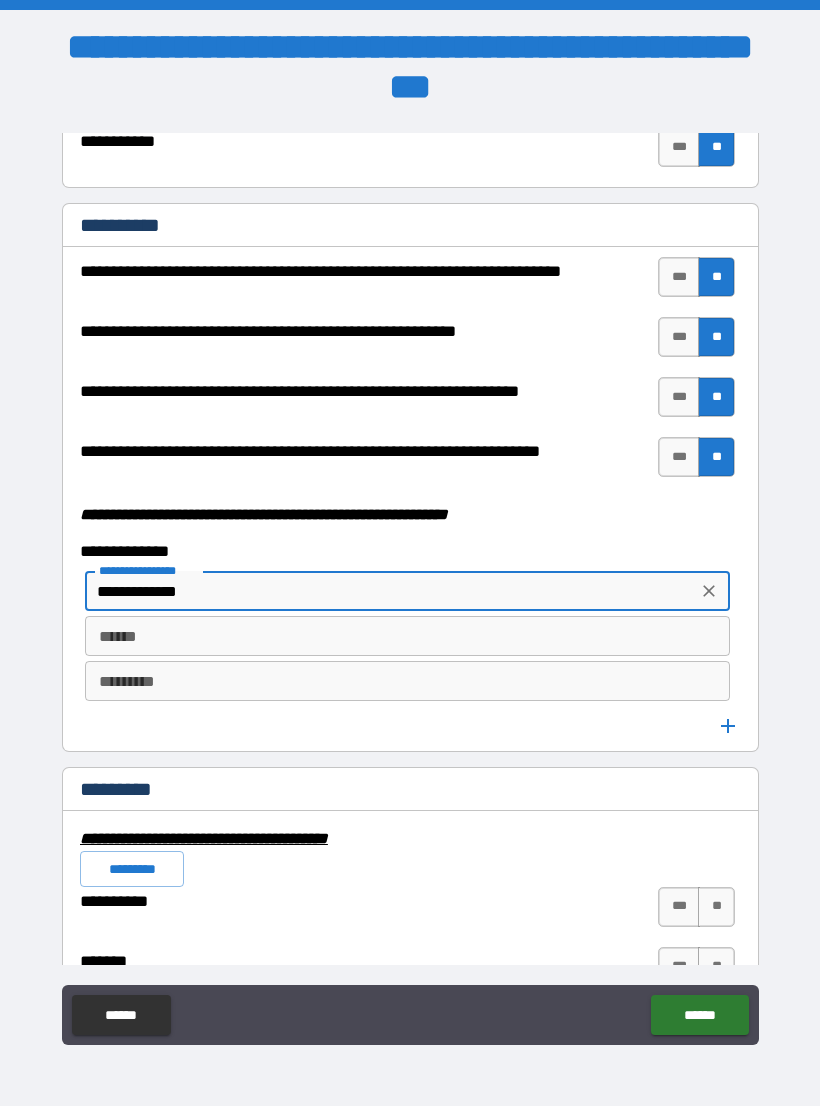 type on "**********" 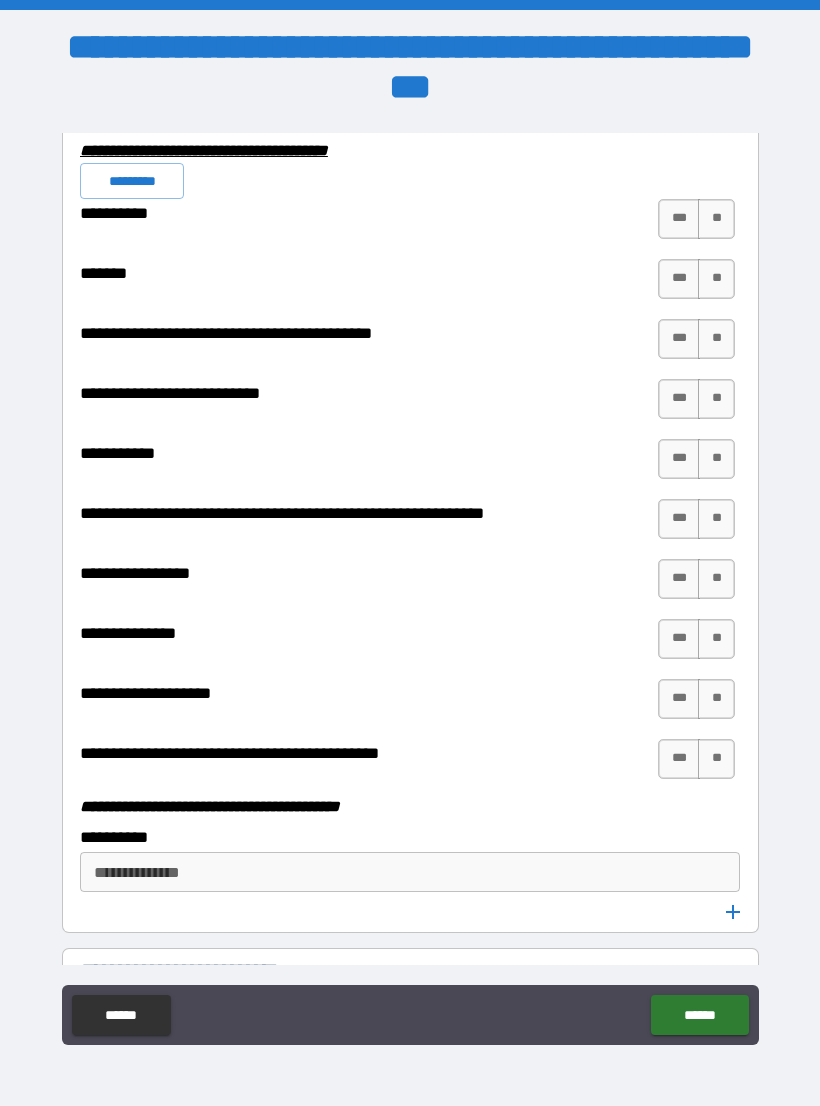 scroll, scrollTop: 5771, scrollLeft: 0, axis: vertical 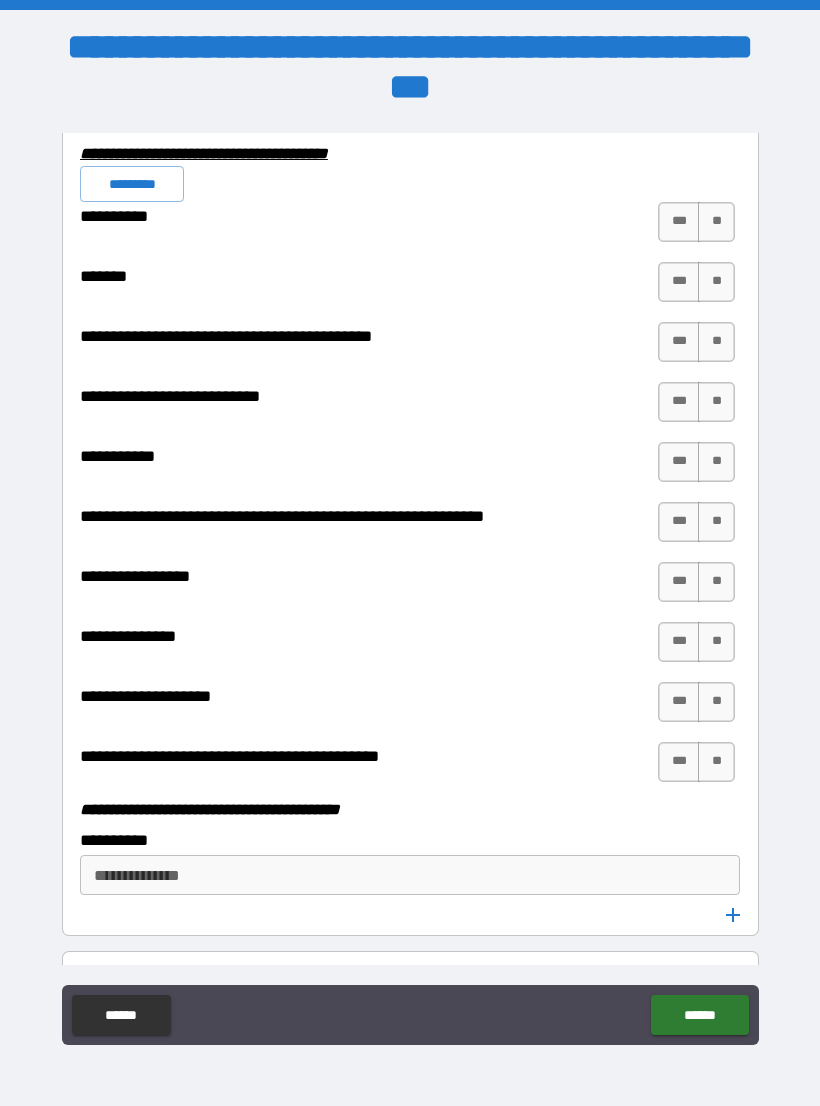 click on "*********" at bounding box center [132, 184] 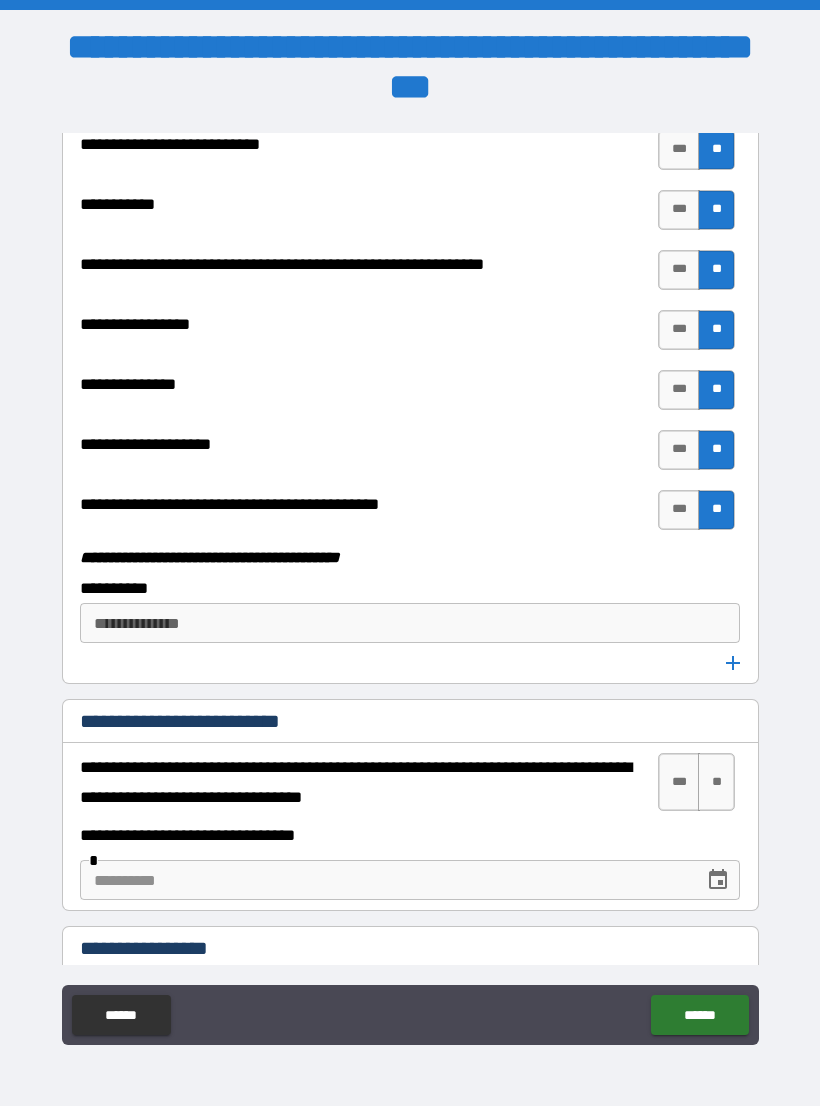 scroll, scrollTop: 6040, scrollLeft: 0, axis: vertical 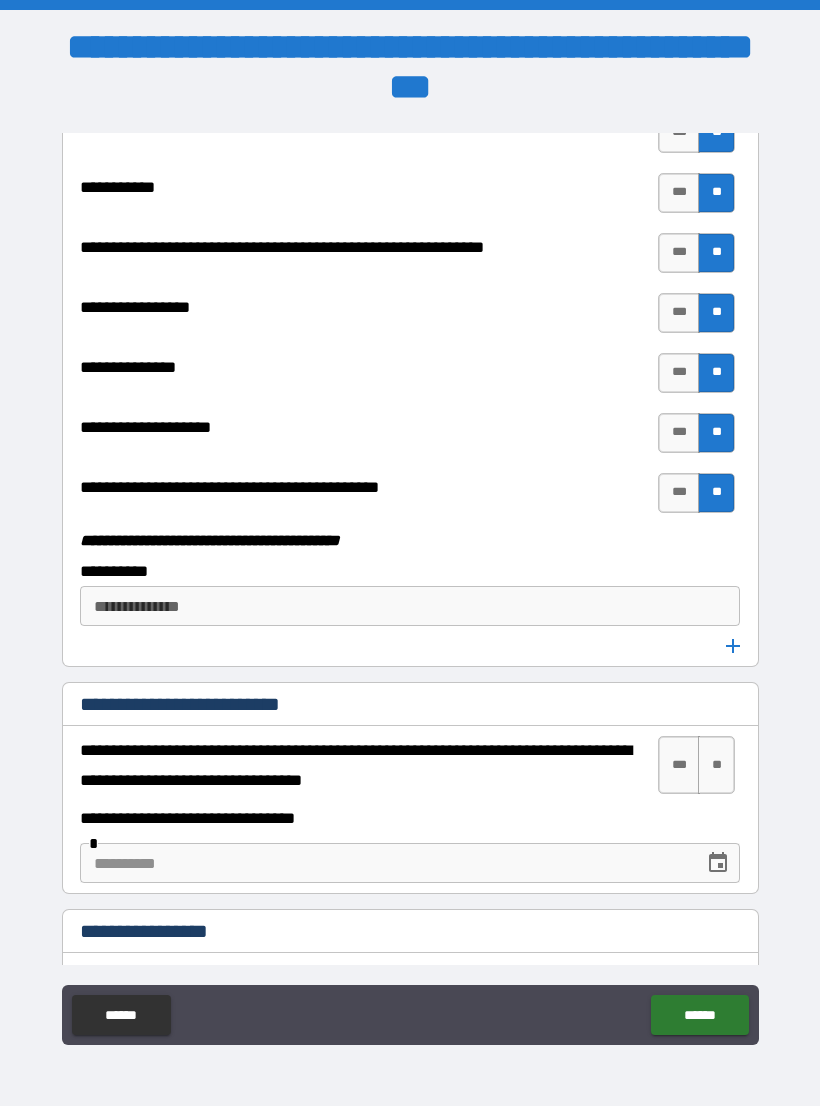 click on "**********" at bounding box center (408, 606) 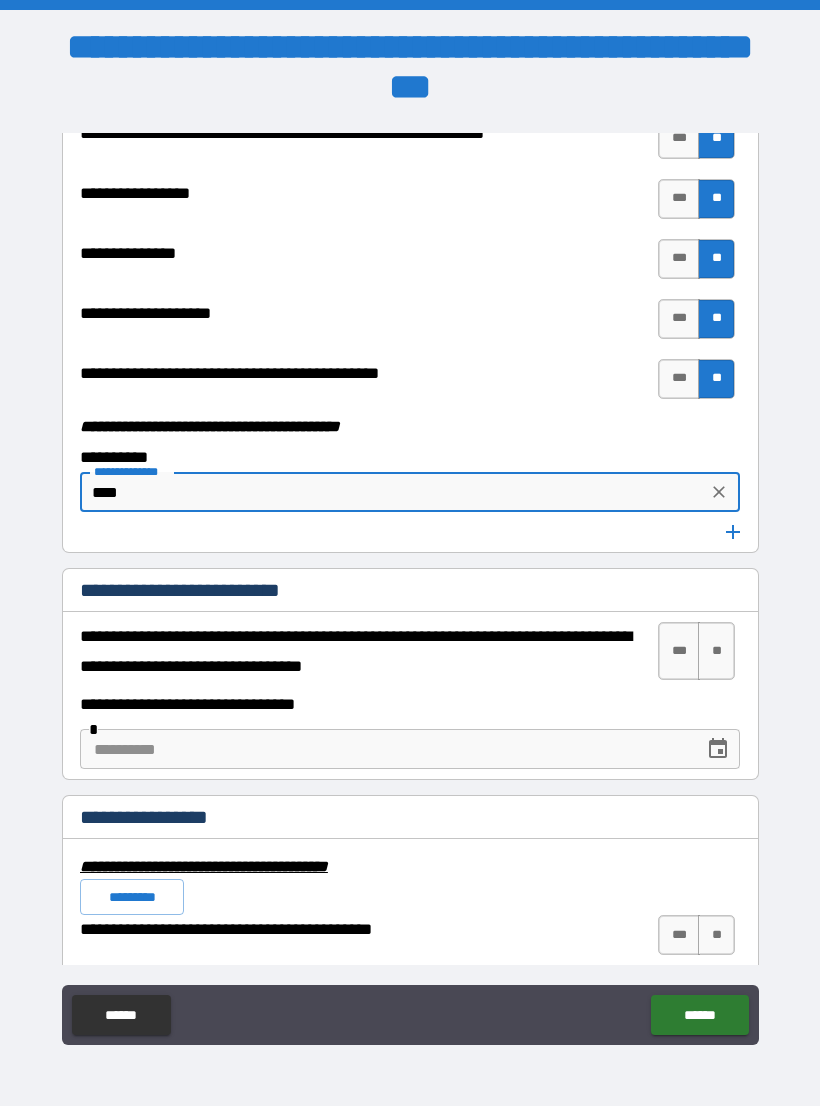 scroll, scrollTop: 6152, scrollLeft: 0, axis: vertical 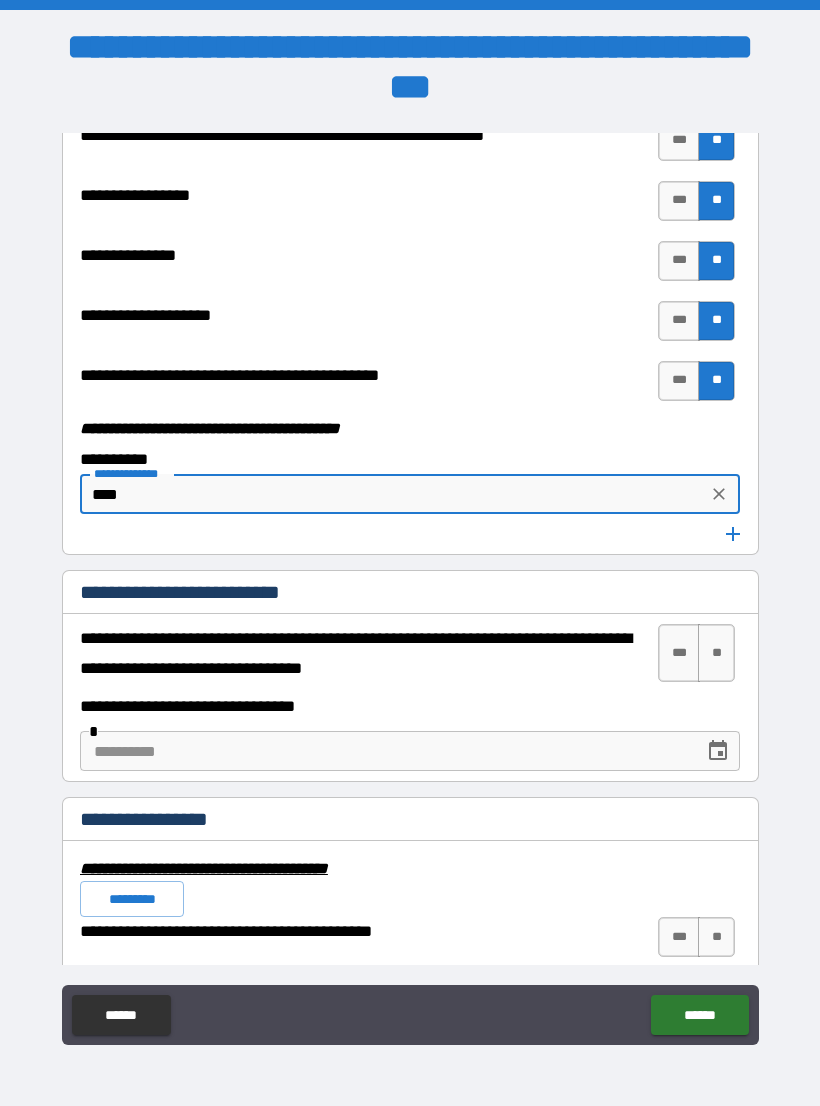 click on "****" at bounding box center [393, 494] 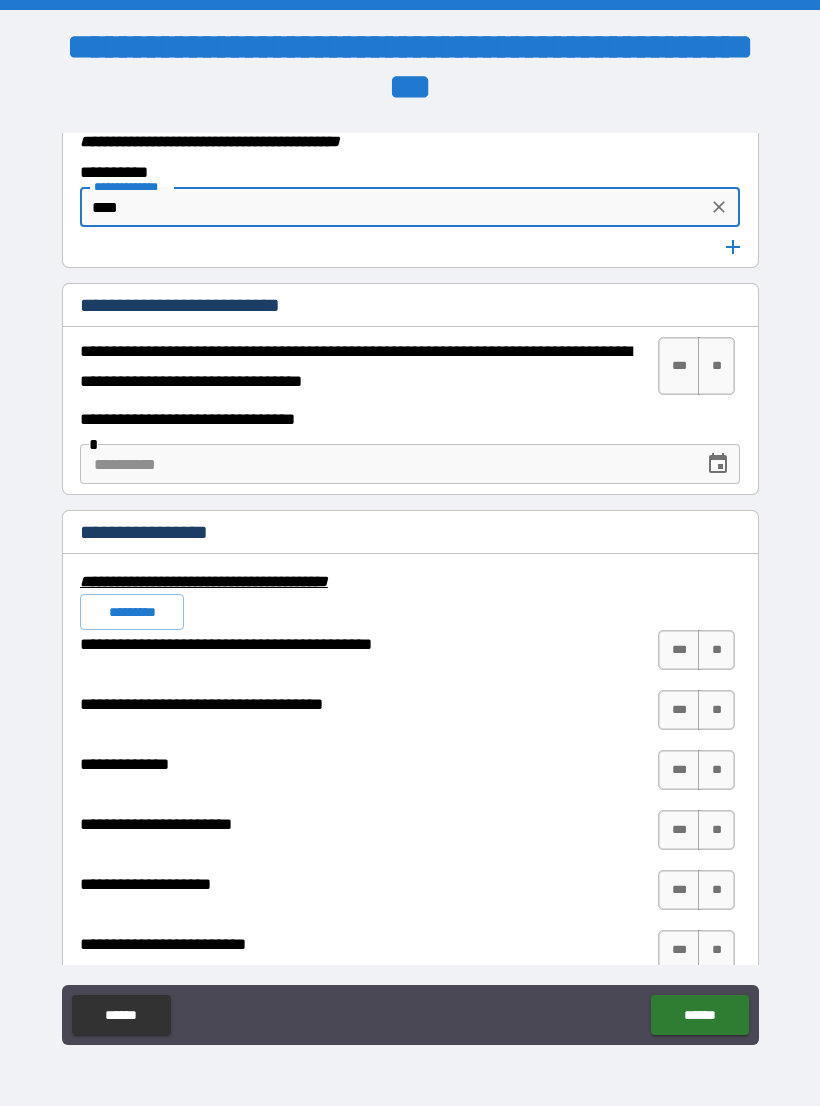 scroll, scrollTop: 6455, scrollLeft: 0, axis: vertical 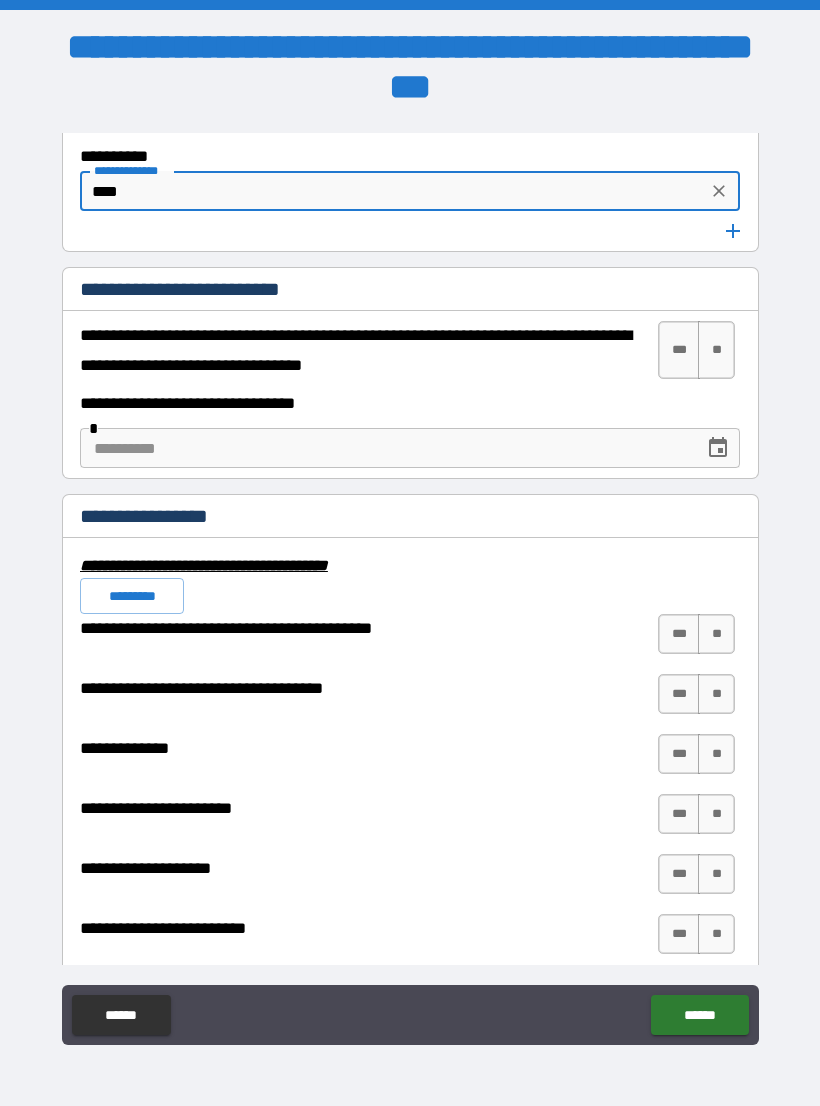 type on "****" 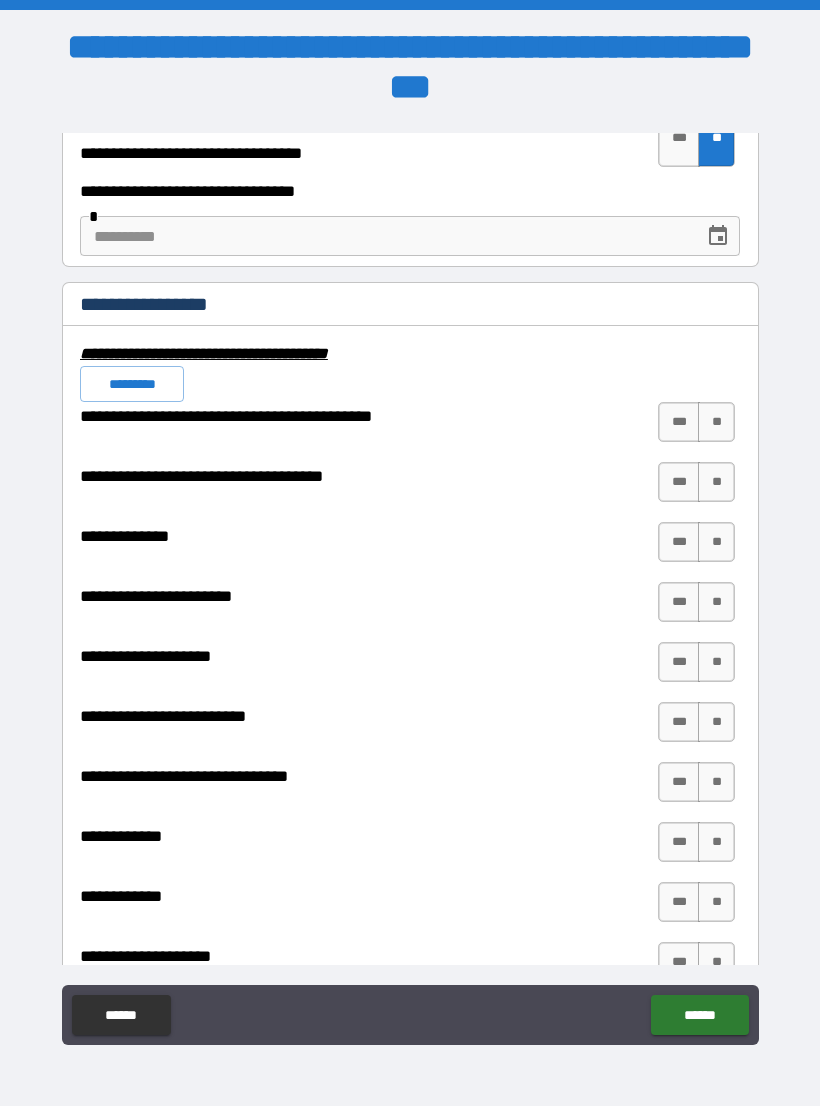 scroll, scrollTop: 6670, scrollLeft: 0, axis: vertical 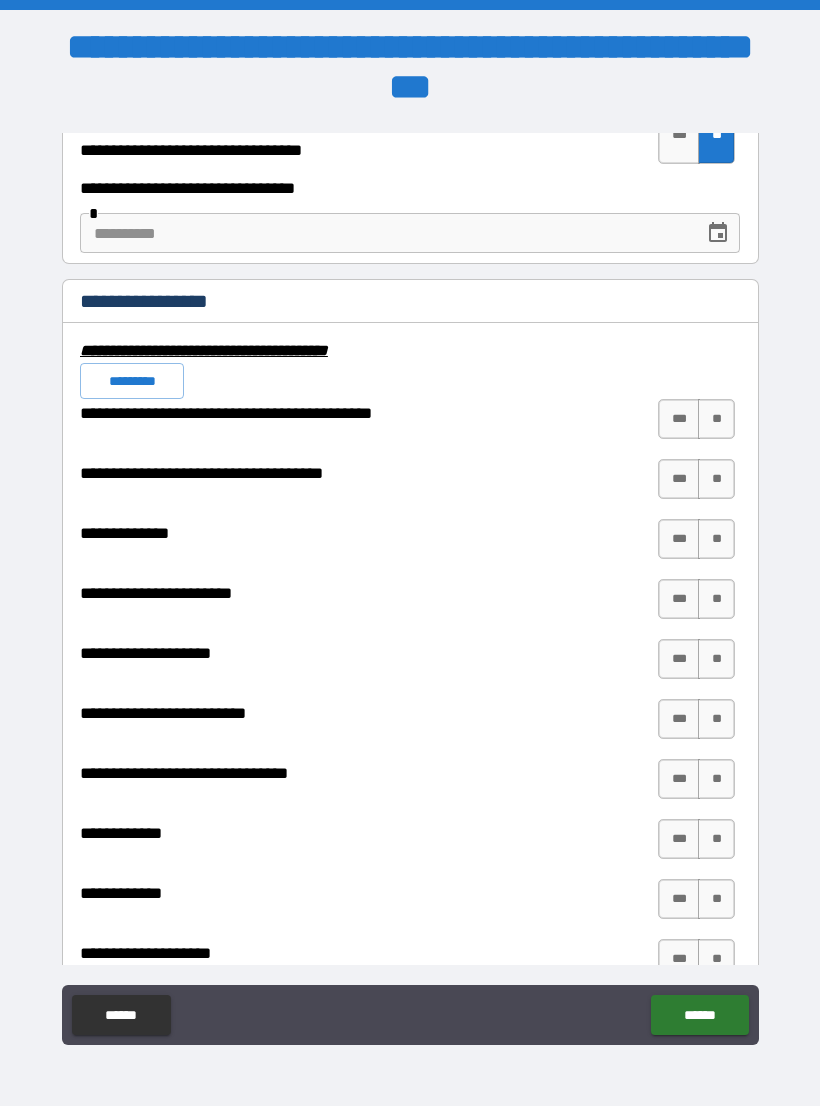 click on "*********" at bounding box center [132, 381] 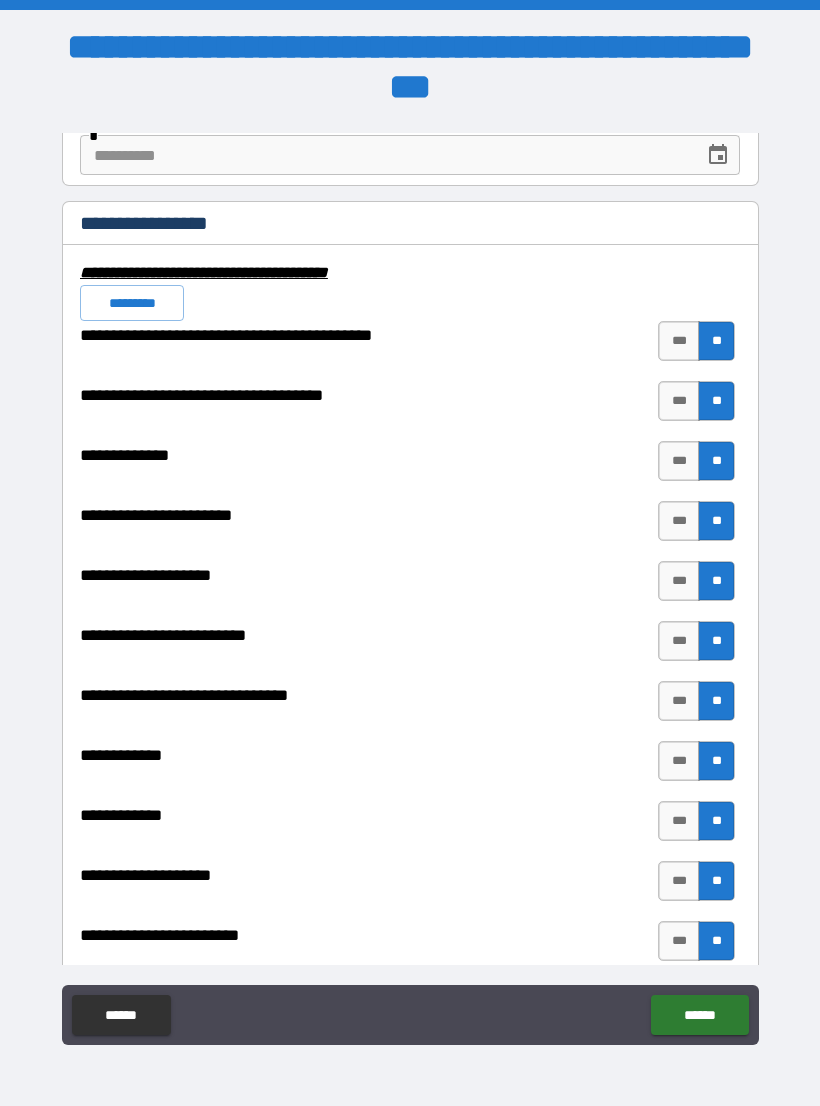 scroll, scrollTop: 6882, scrollLeft: 0, axis: vertical 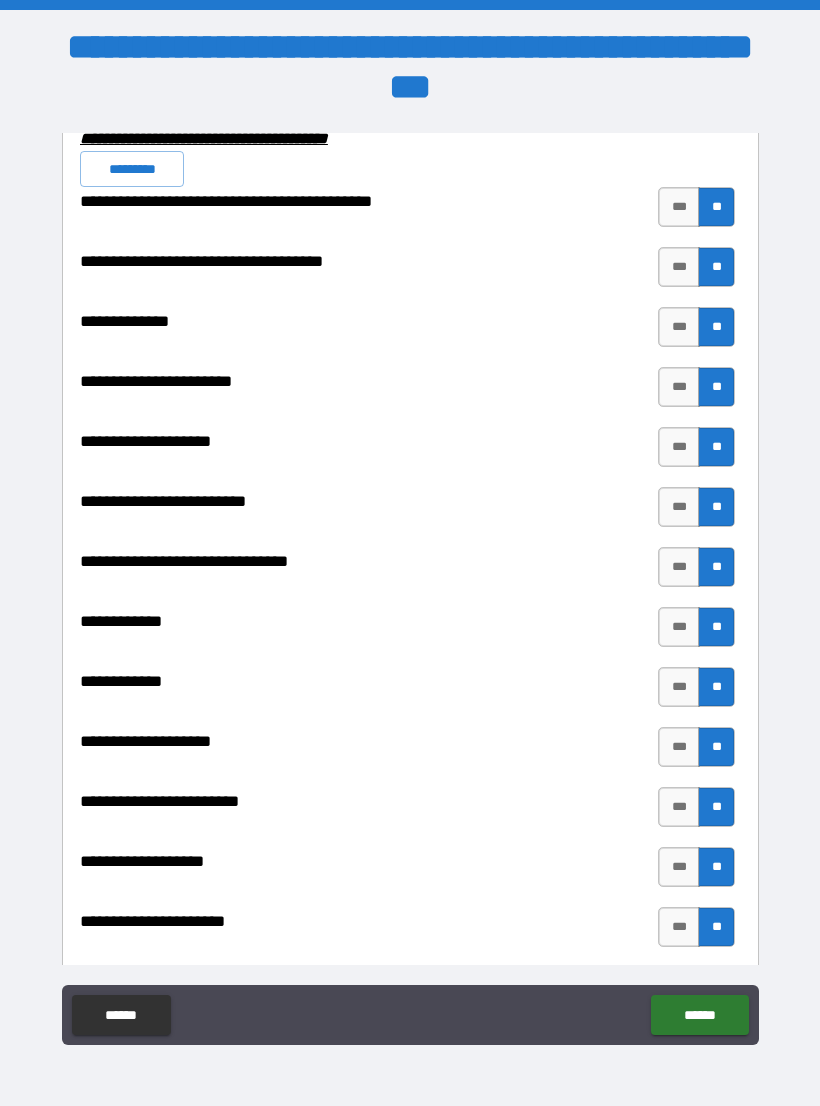 click on "***" at bounding box center (679, 687) 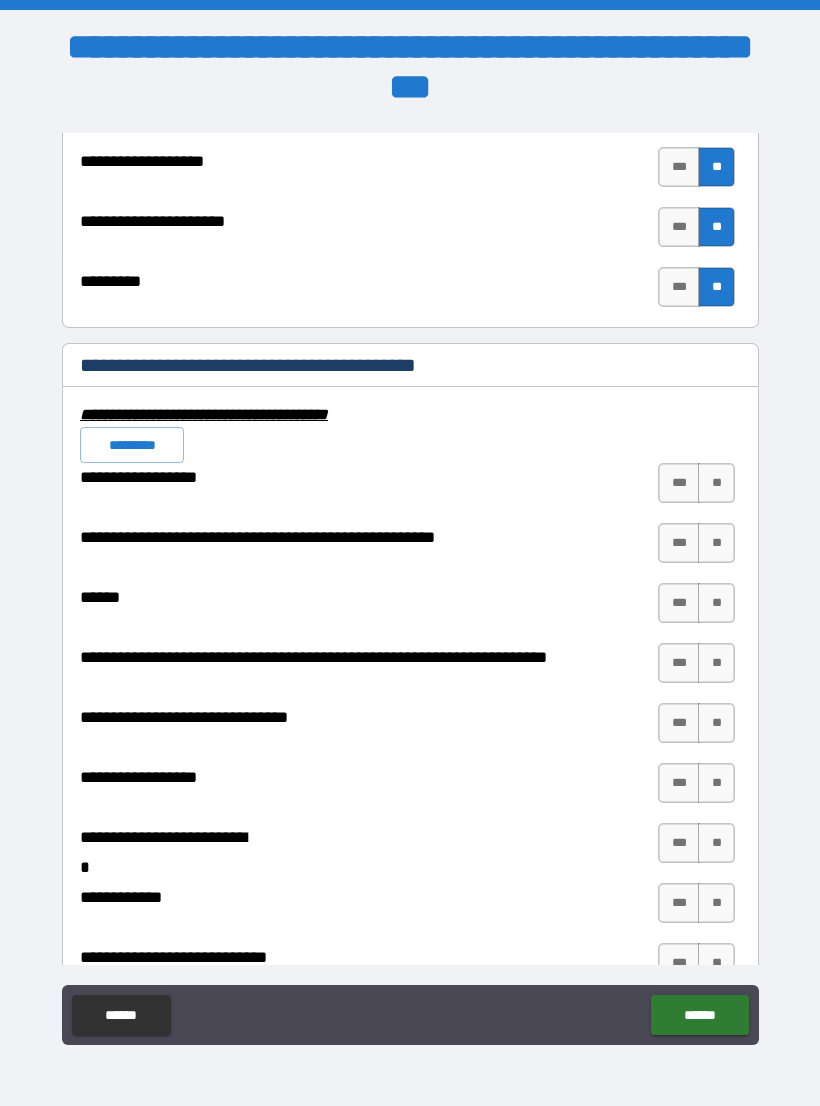 scroll, scrollTop: 7584, scrollLeft: 0, axis: vertical 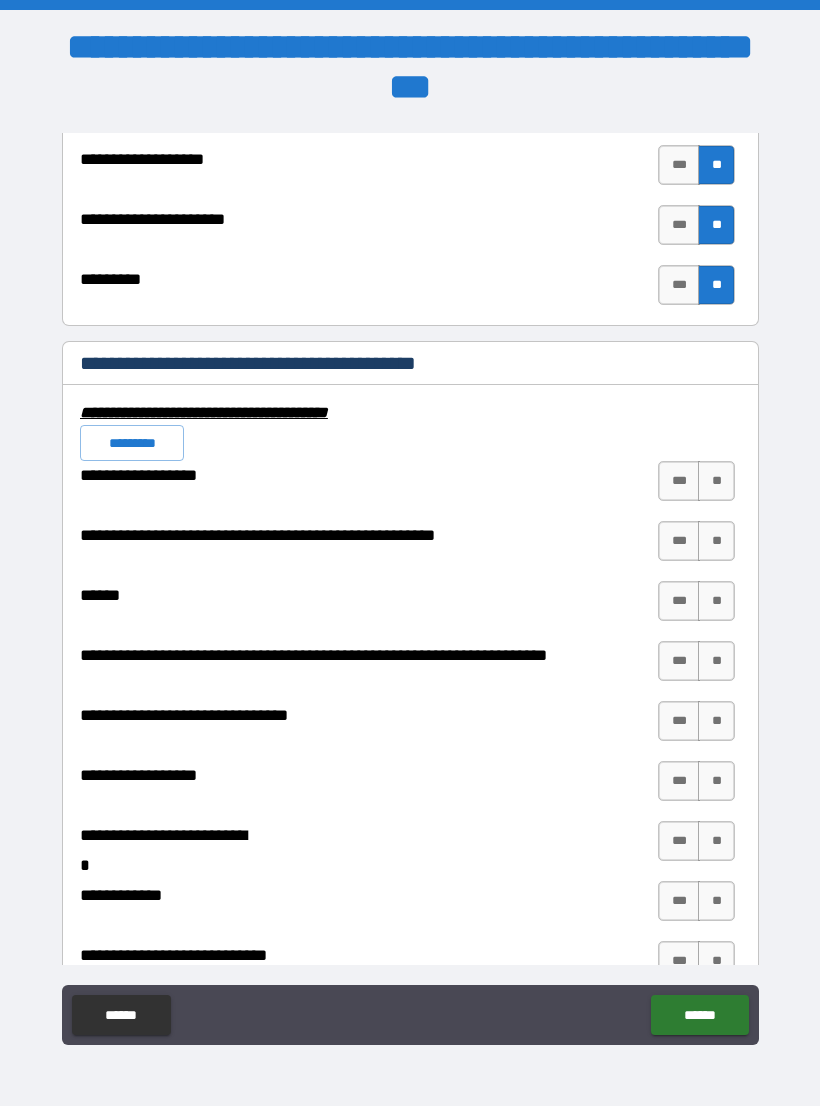 click on "*********" at bounding box center (132, 443) 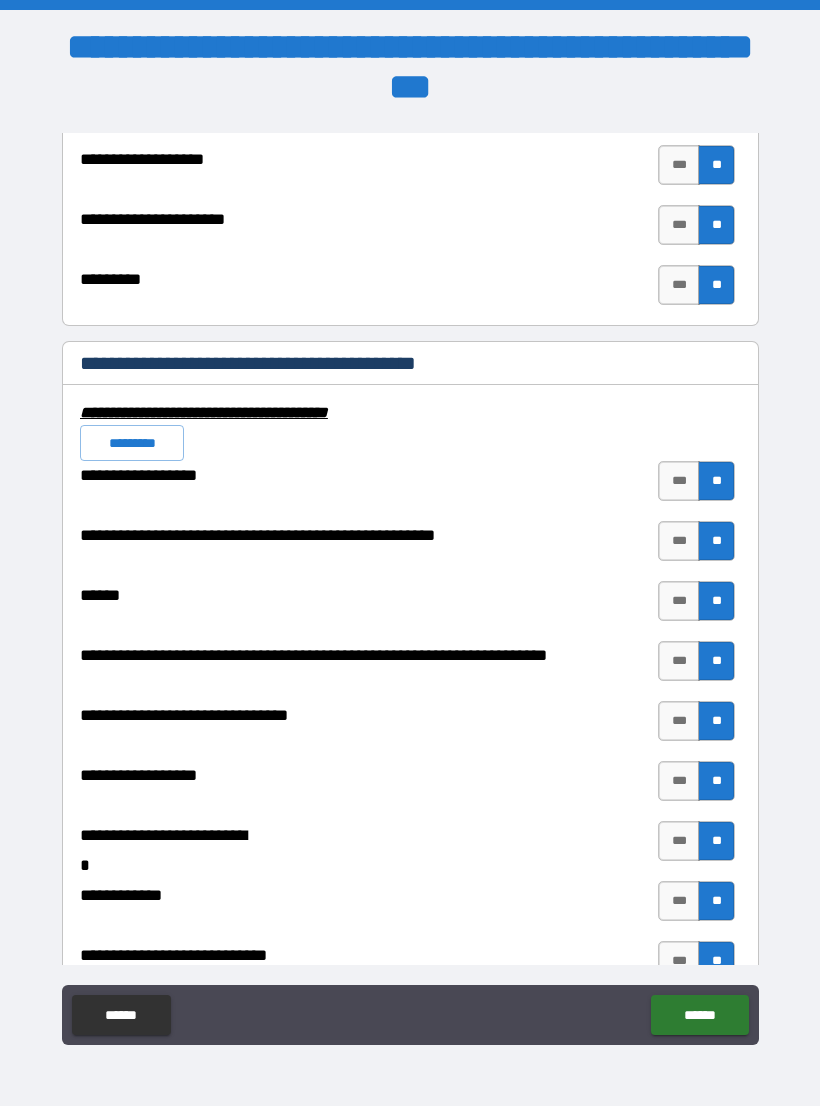 click on "***" at bounding box center (679, 541) 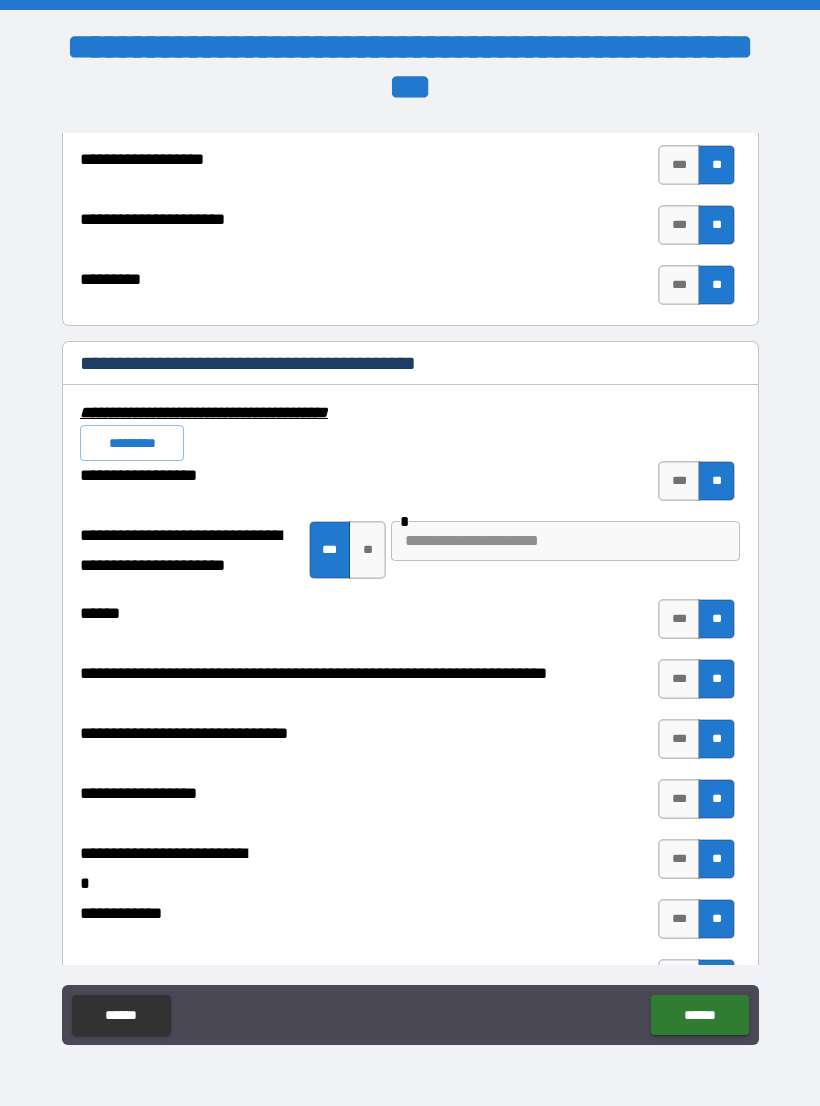 click at bounding box center (565, 541) 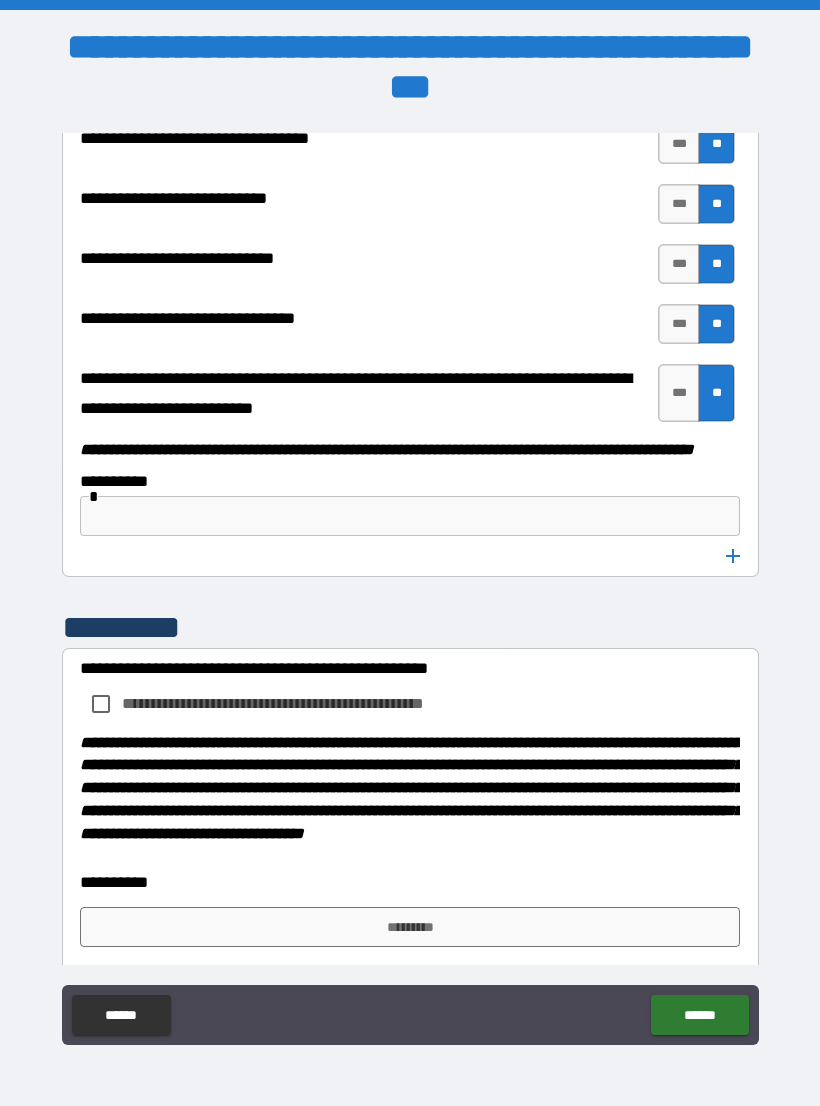 scroll, scrollTop: 10145, scrollLeft: 0, axis: vertical 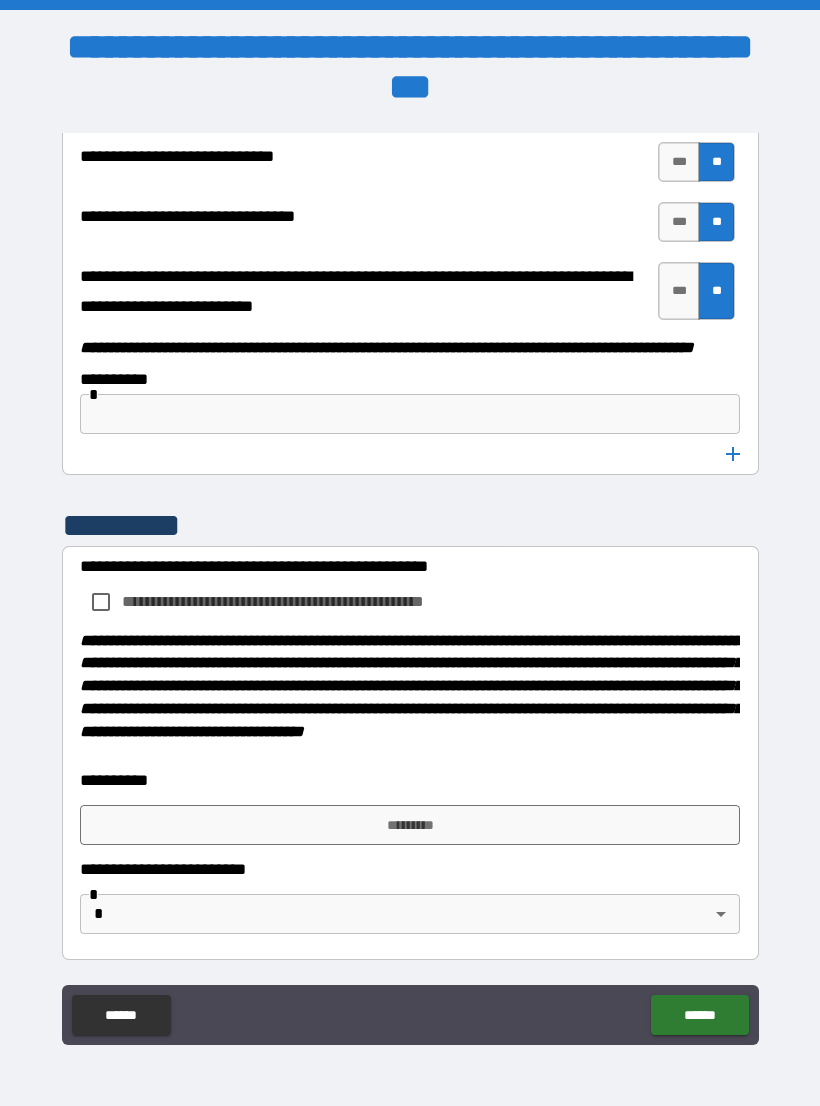 type on "**********" 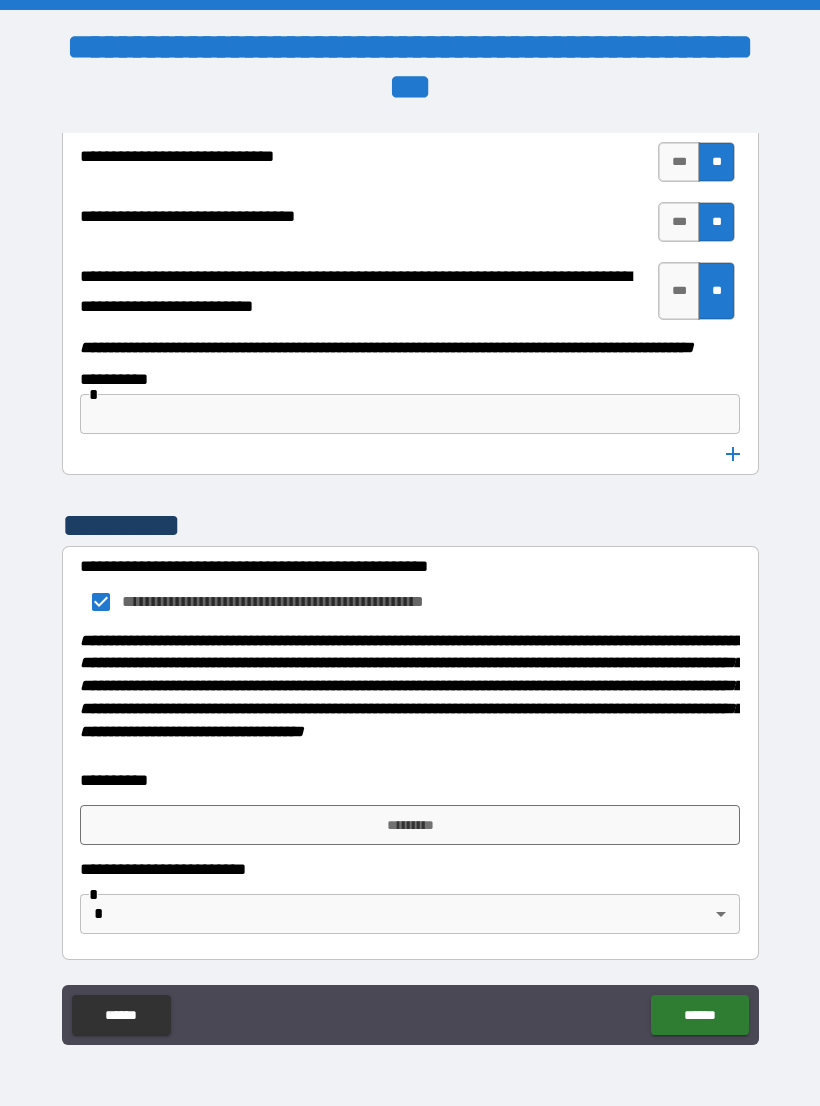 scroll, scrollTop: 10254, scrollLeft: 0, axis: vertical 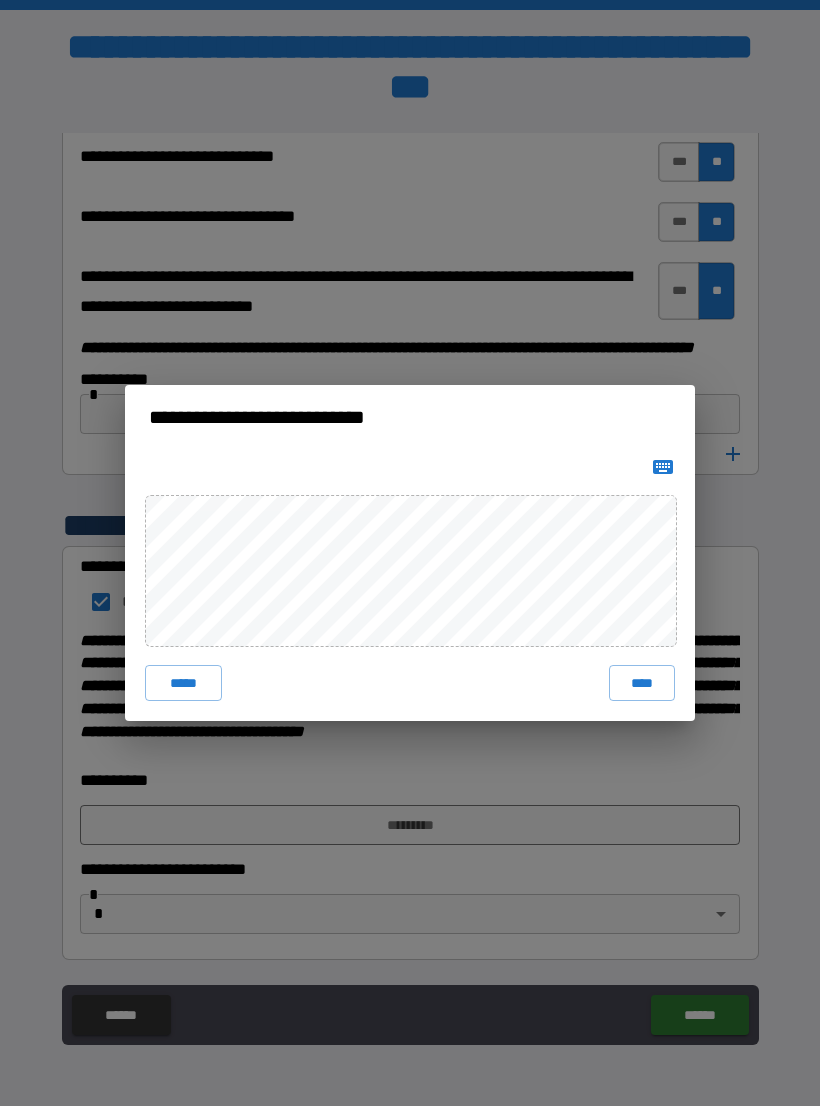 click on "****" at bounding box center [642, 683] 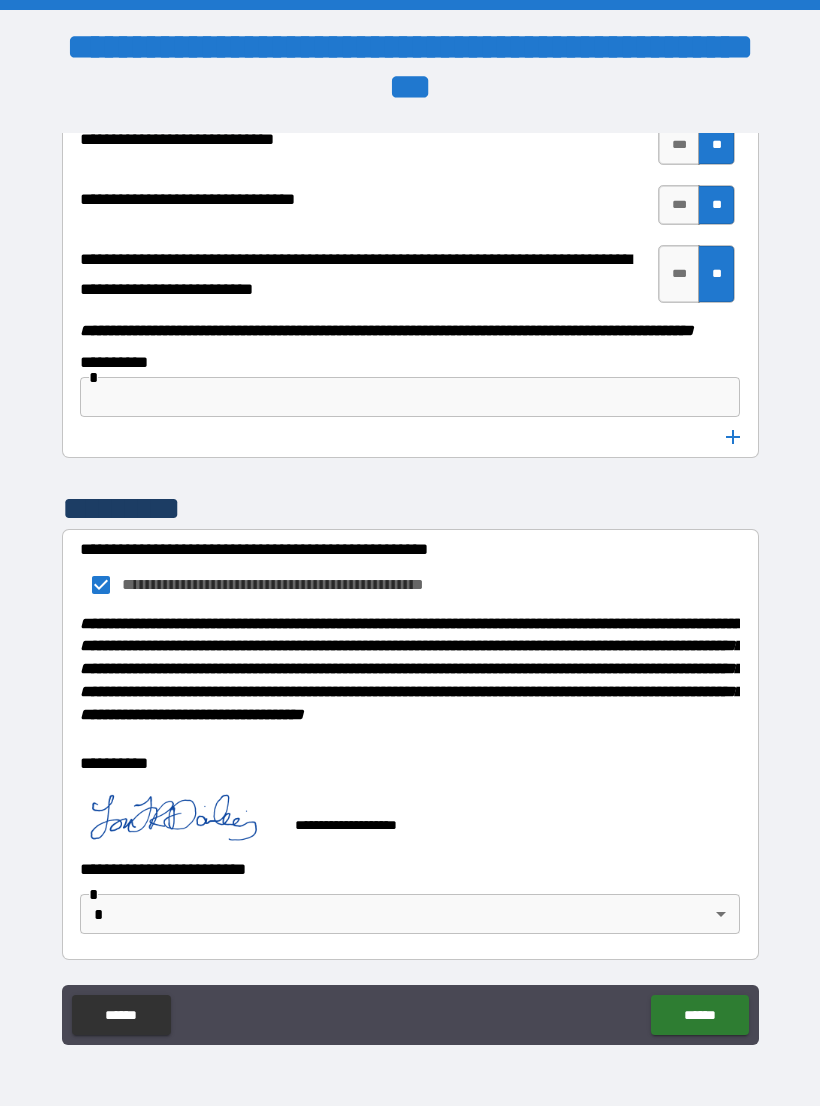 click on "******" at bounding box center [699, 1015] 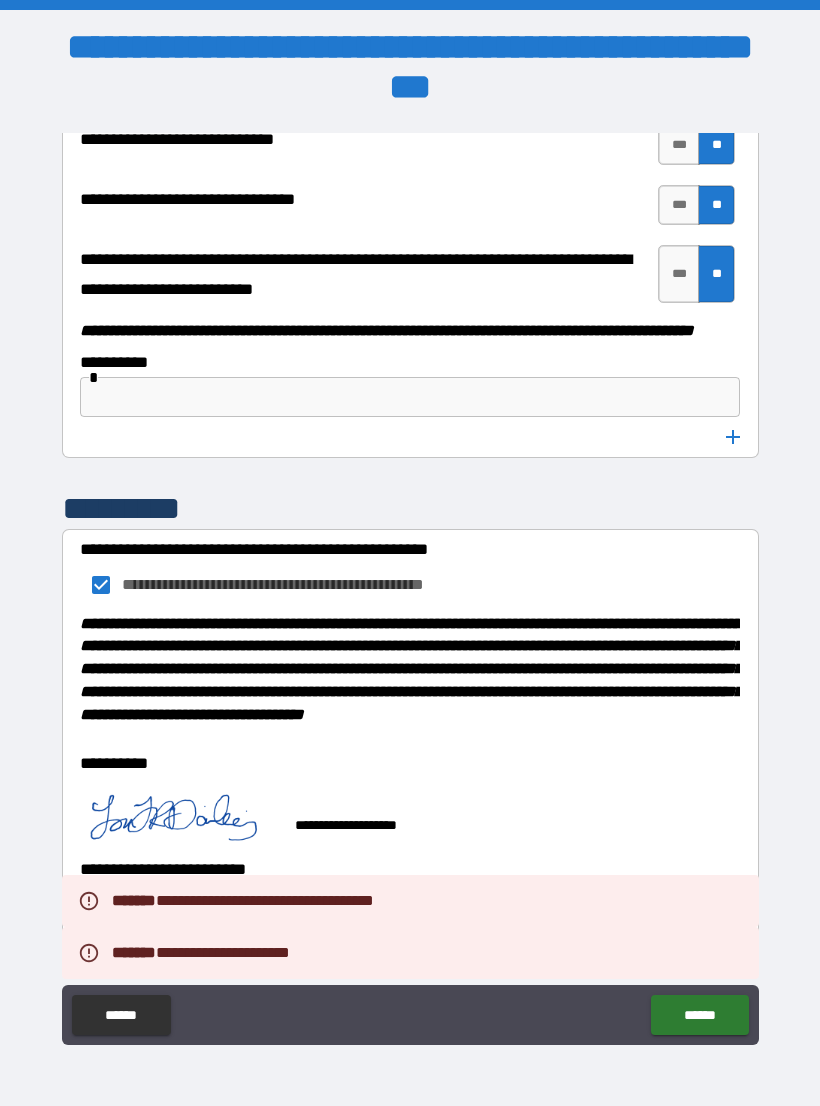 scroll, scrollTop: 10271, scrollLeft: 0, axis: vertical 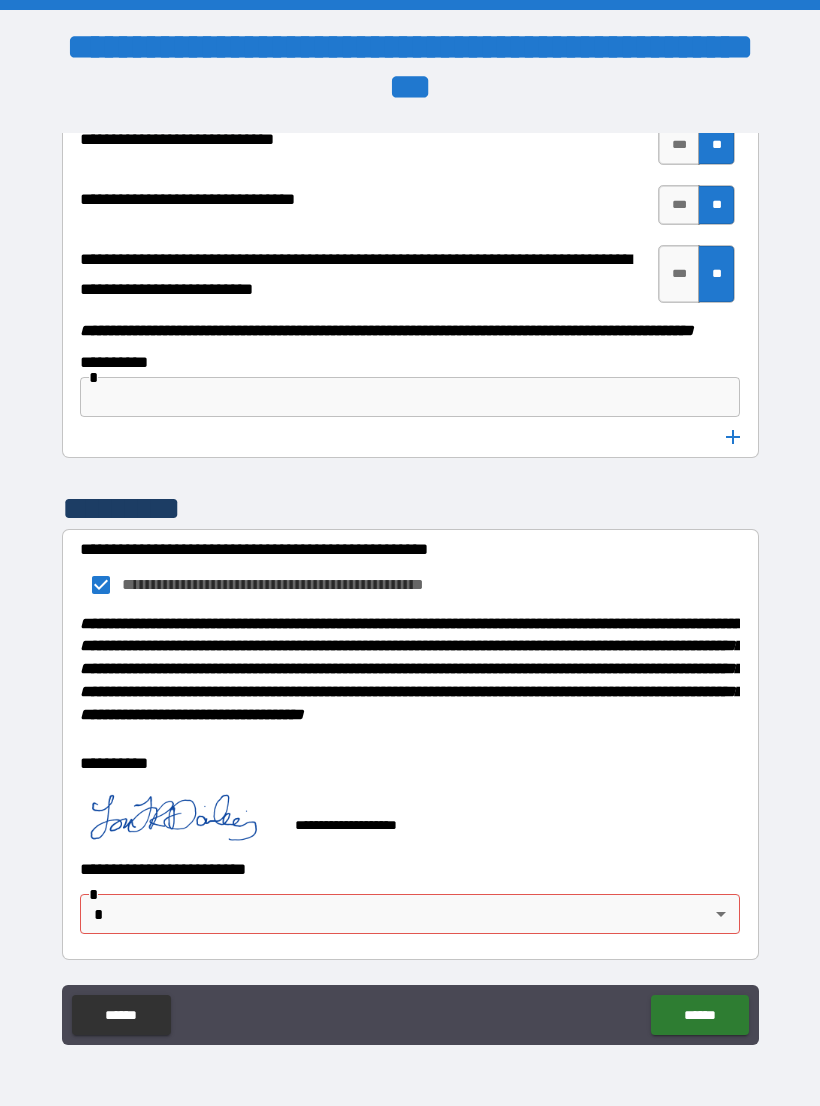 click on "**********" at bounding box center [410, 568] 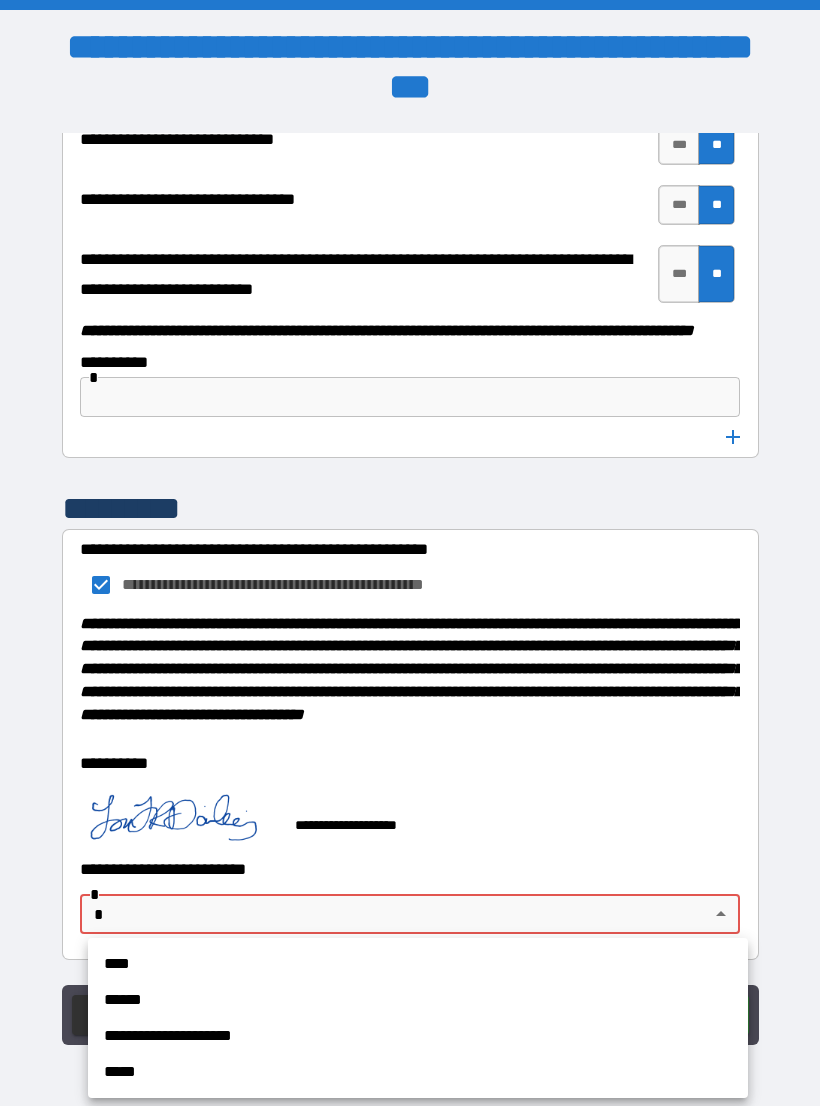 click on "****" at bounding box center [418, 964] 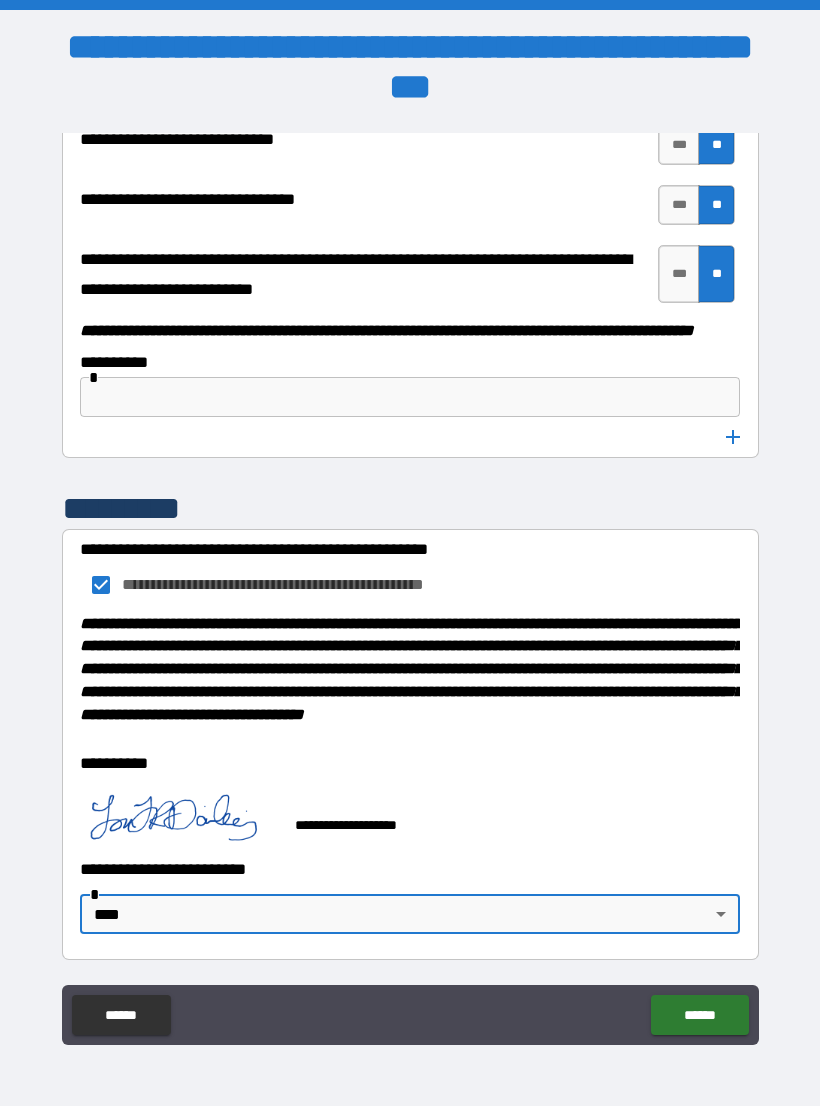 type on "****" 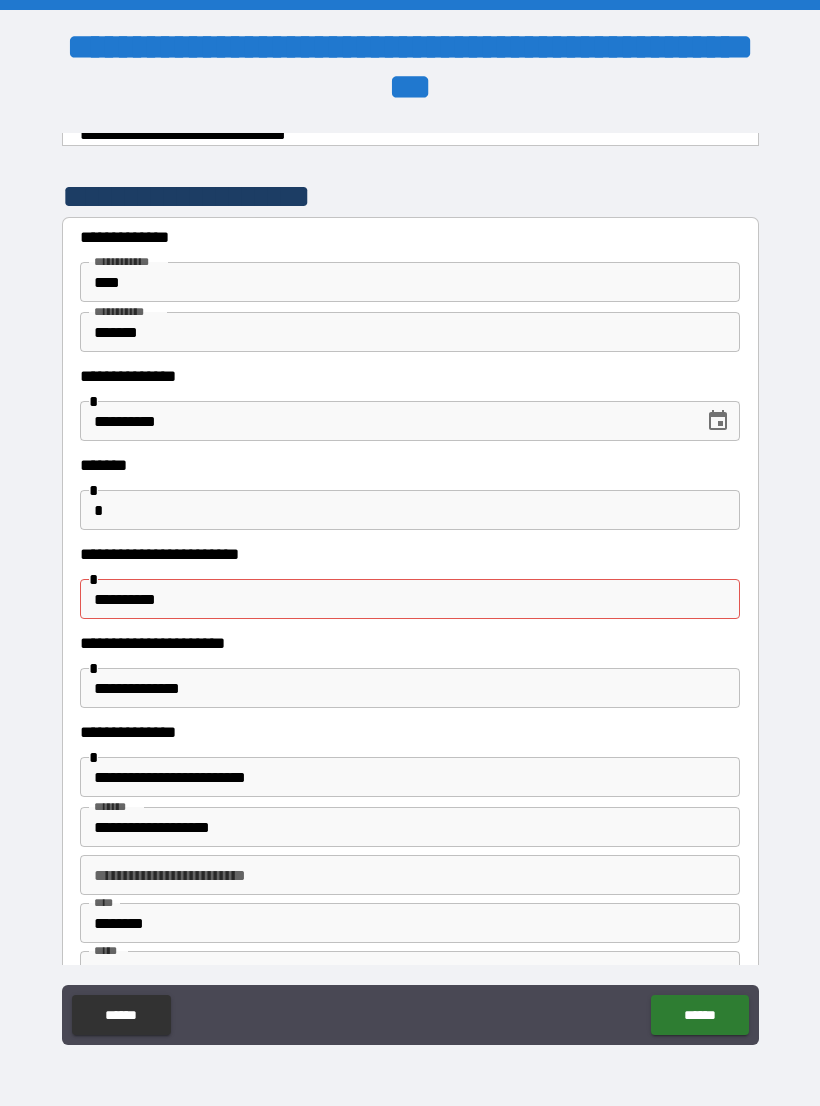 scroll, scrollTop: 64, scrollLeft: 0, axis: vertical 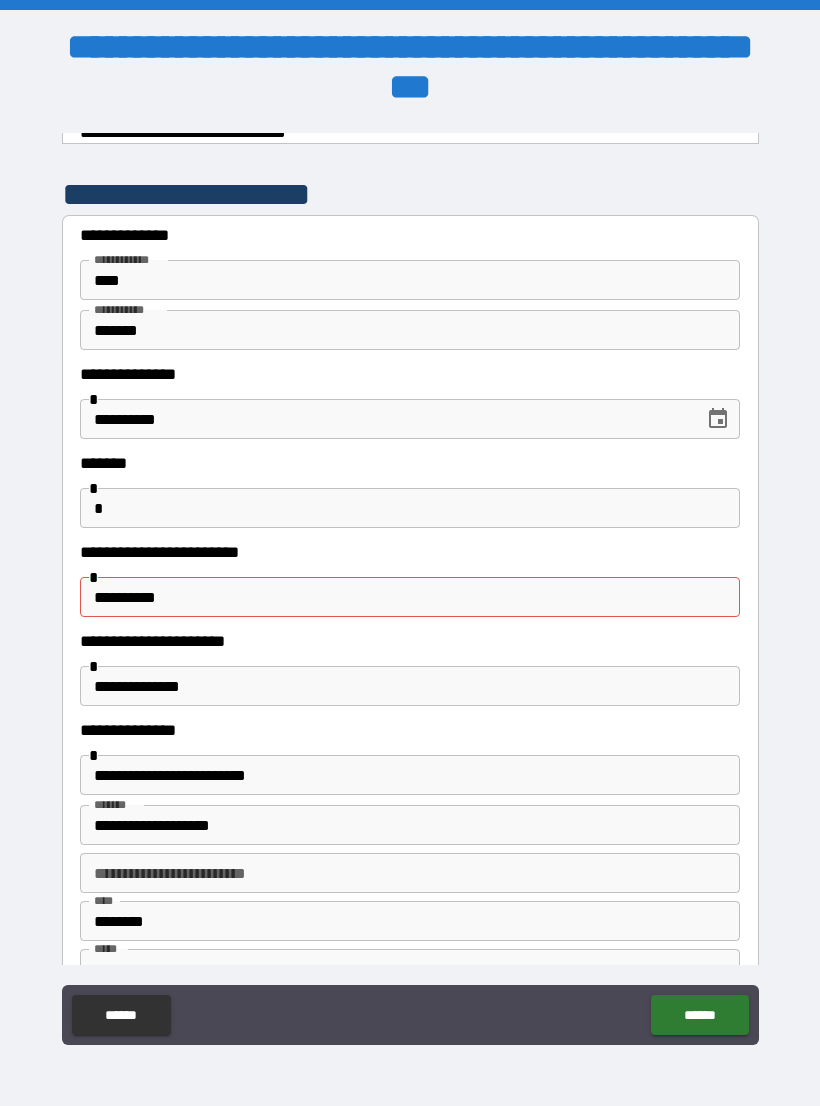 click on "**********" at bounding box center [410, 493] 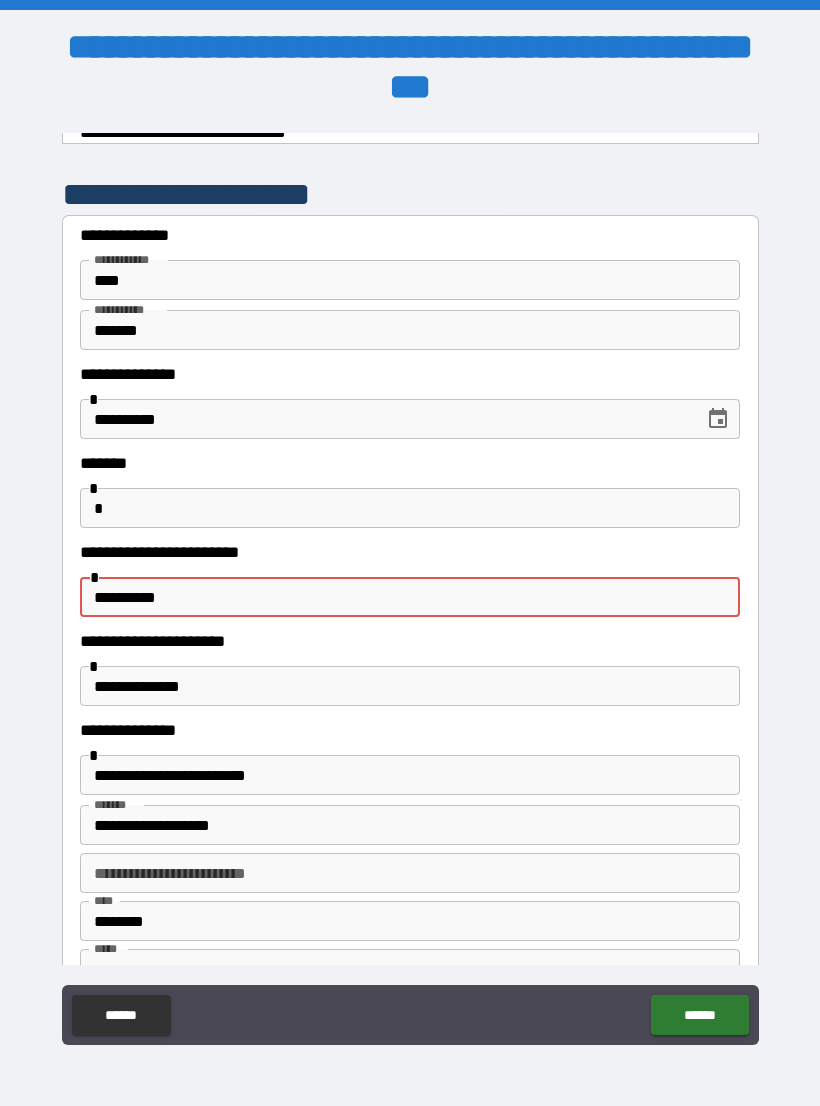 type on "**********" 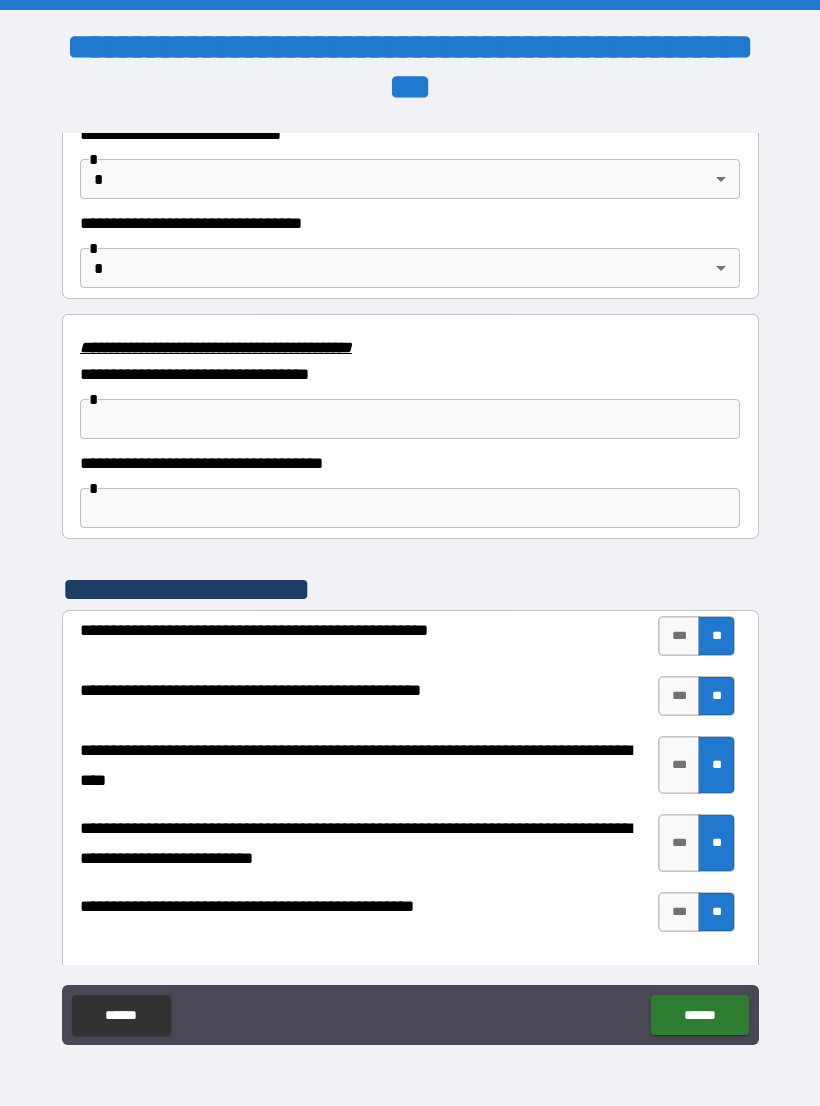 scroll, scrollTop: 3933, scrollLeft: 0, axis: vertical 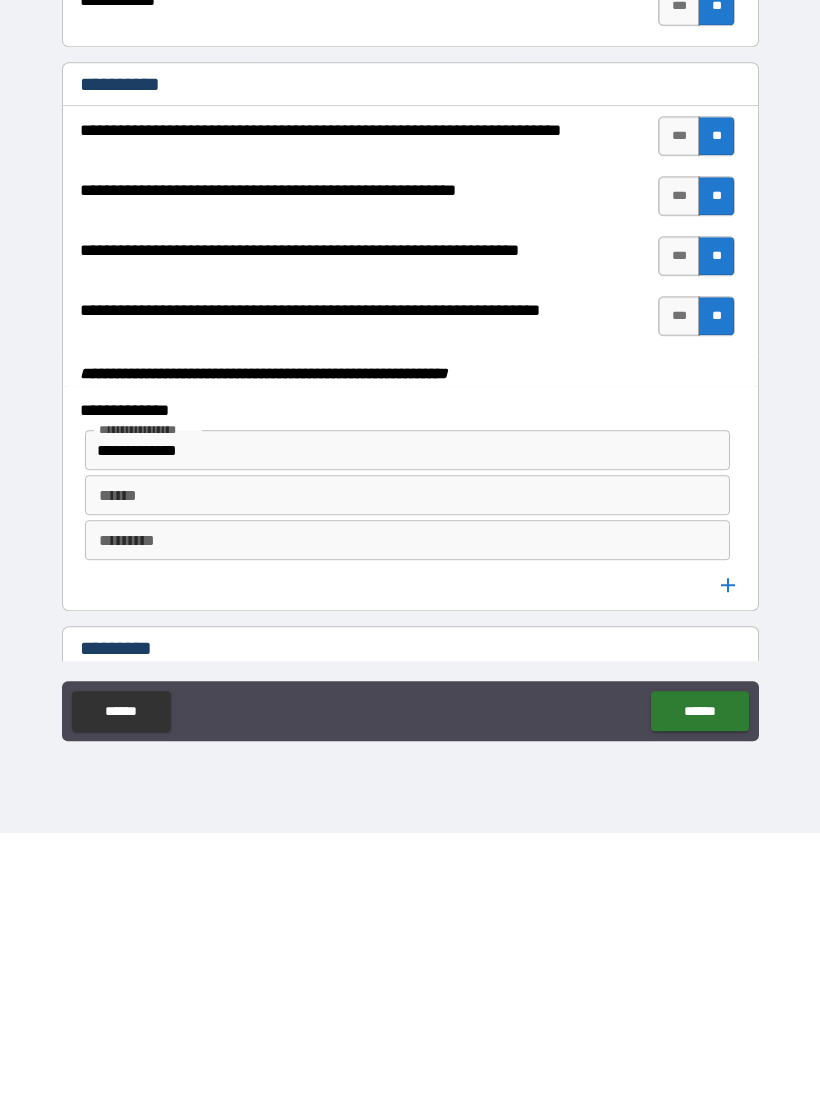 click on "******" at bounding box center (699, 984) 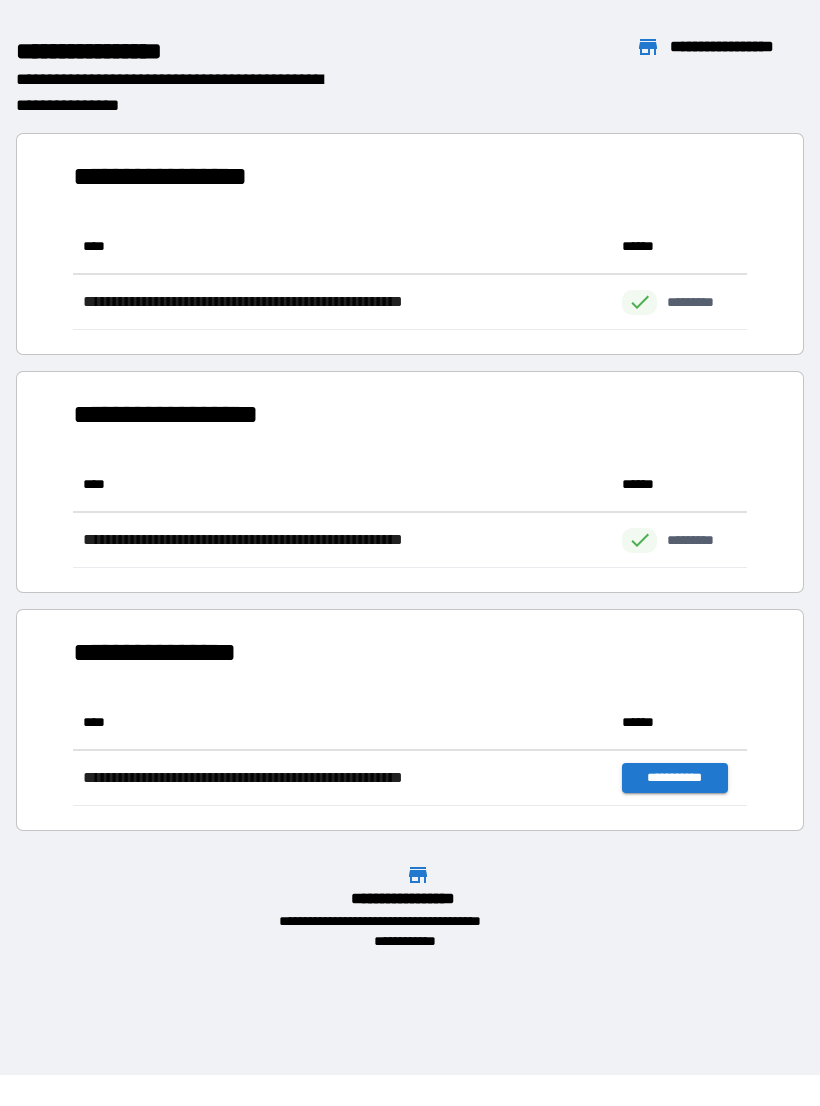 scroll, scrollTop: 1, scrollLeft: 1, axis: both 